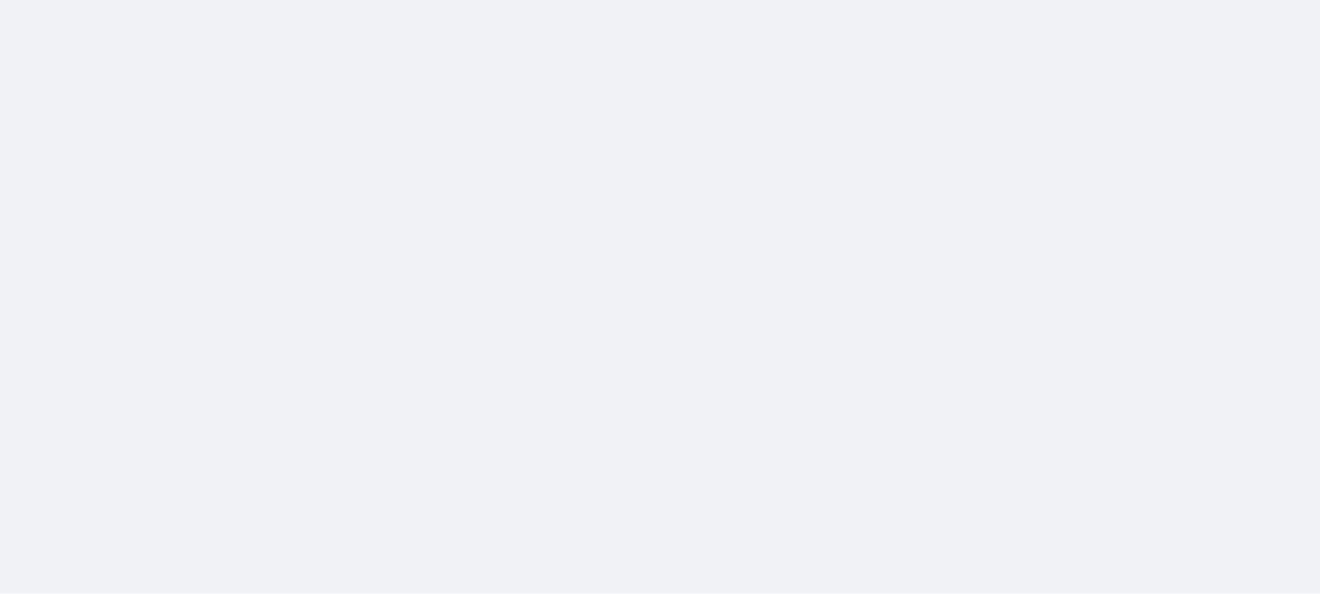 scroll, scrollTop: 0, scrollLeft: 0, axis: both 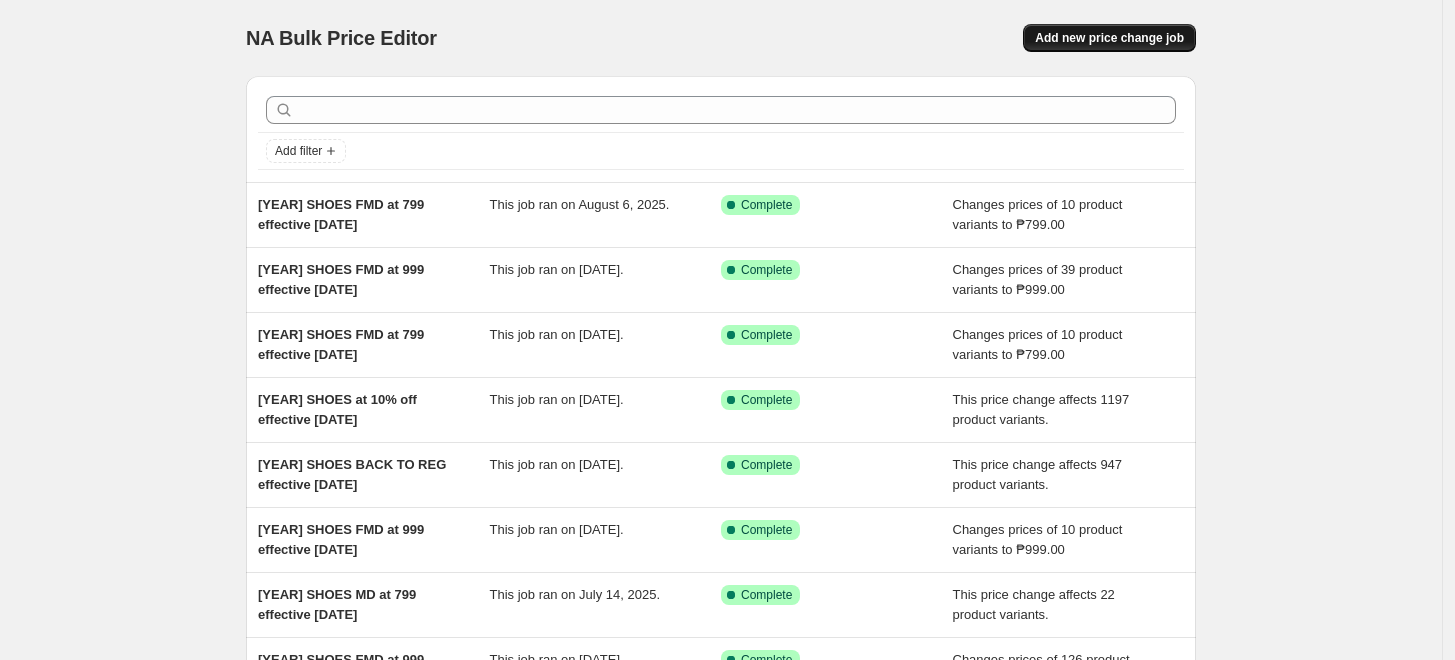 click on "Add new price change job" at bounding box center [1109, 38] 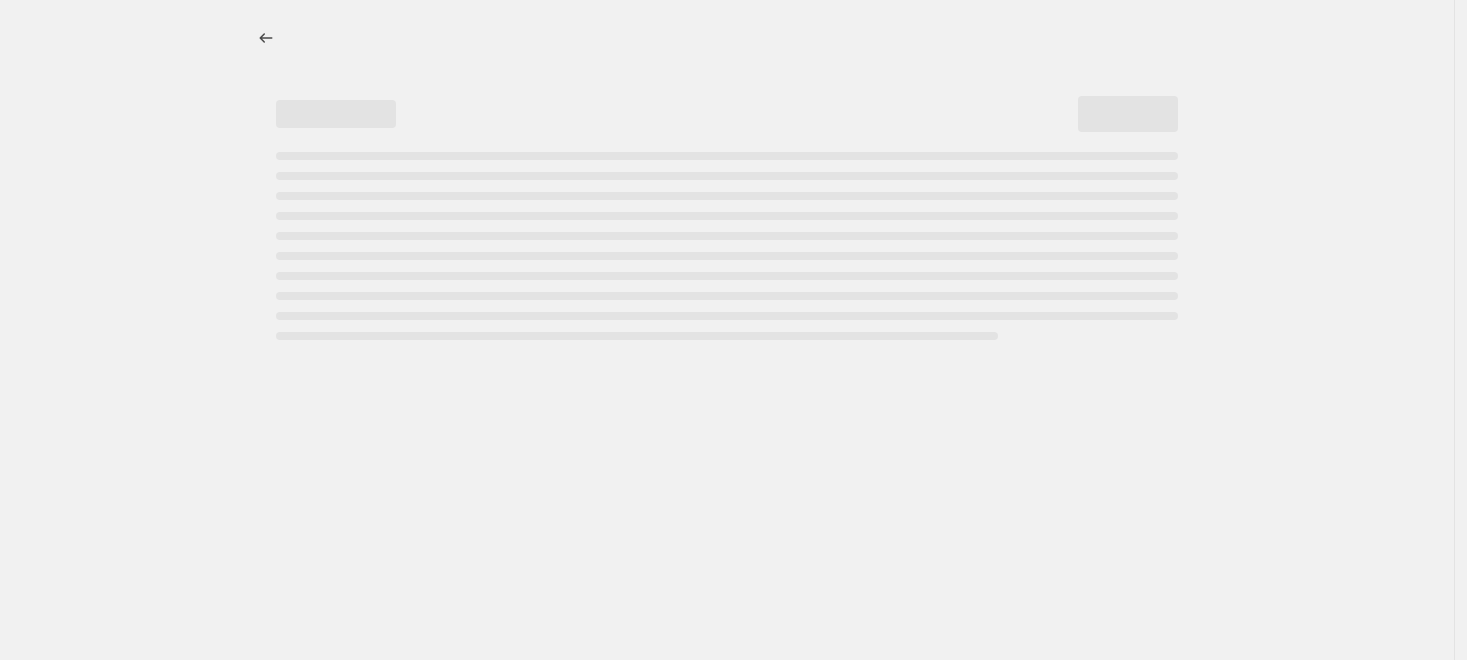 select on "percentage" 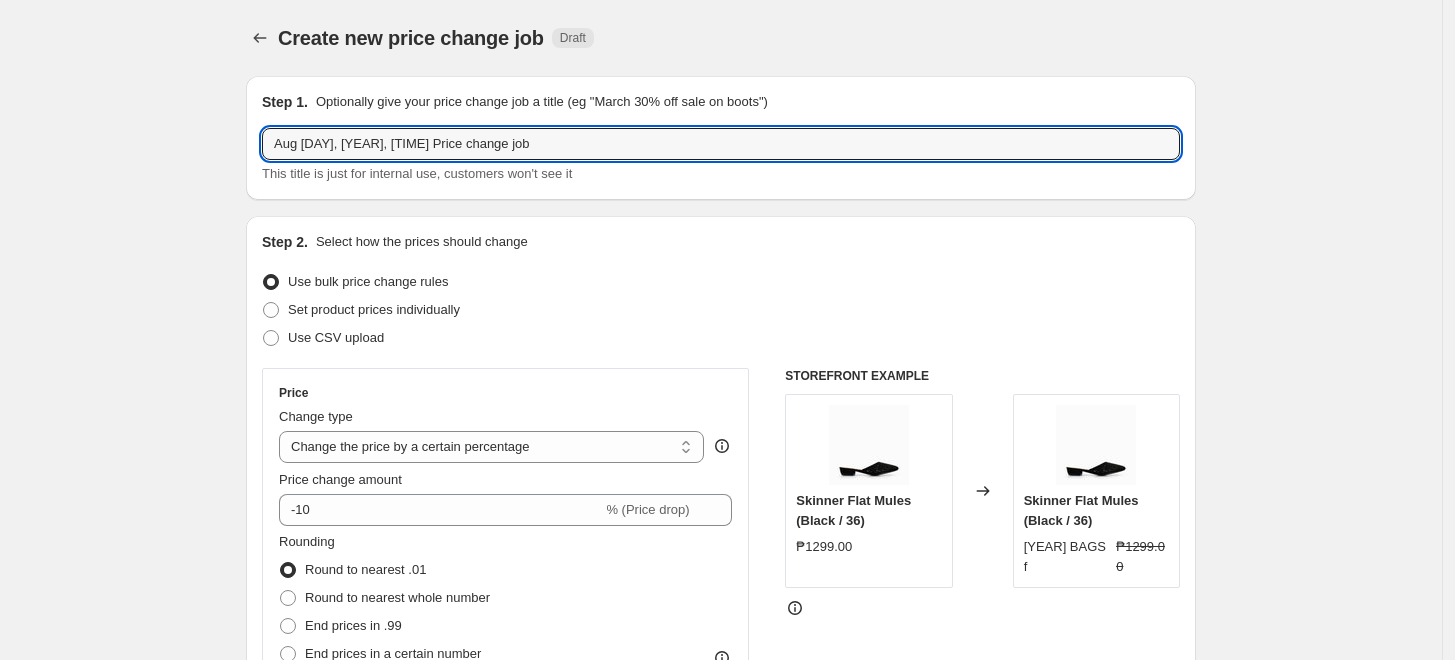drag, startPoint x: 544, startPoint y: 153, endPoint x: 134, endPoint y: 135, distance: 410.39493 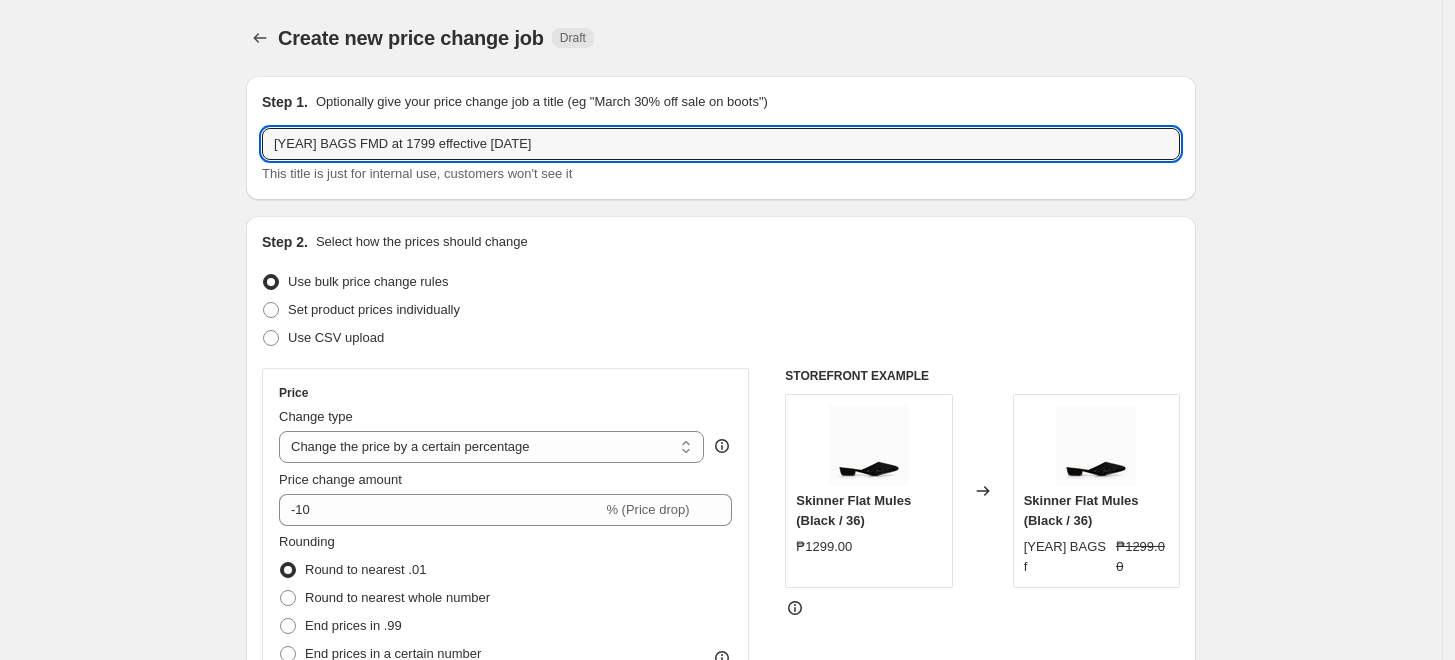 type on "[YEAR] BAGS FMD at 1799 effective [DATE]" 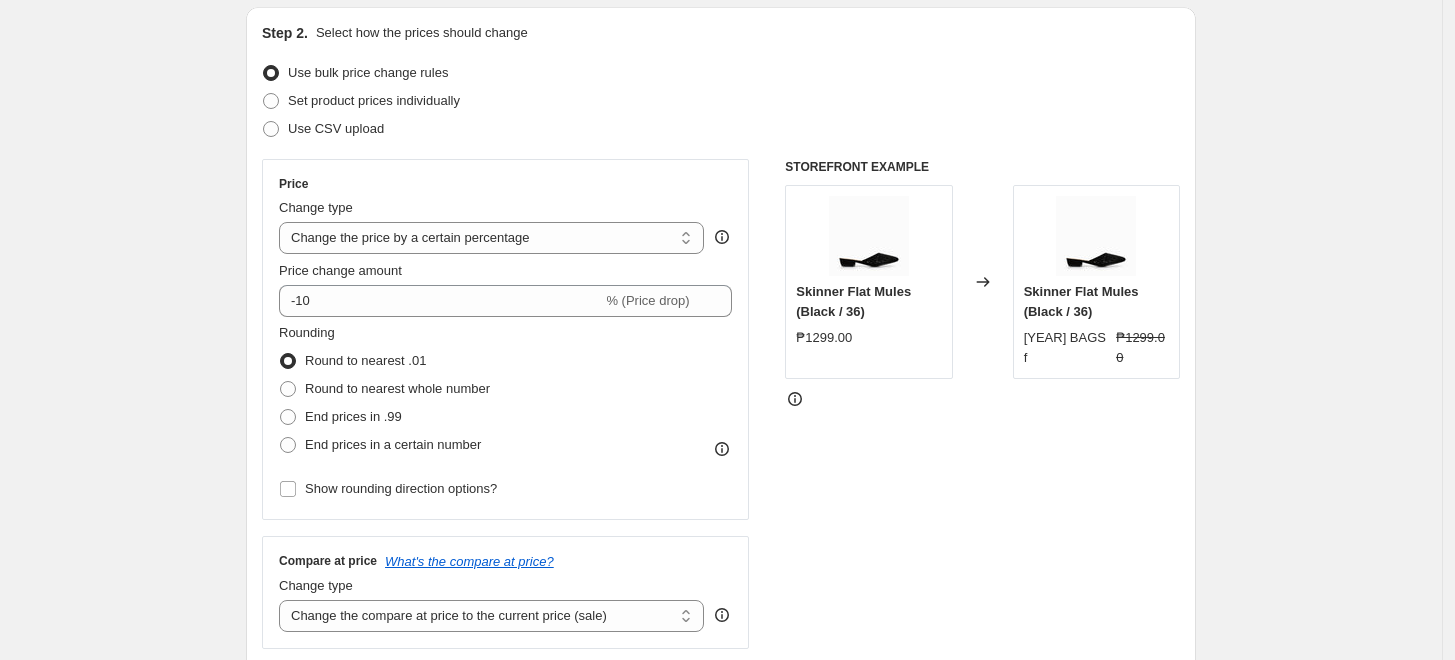 scroll, scrollTop: 222, scrollLeft: 0, axis: vertical 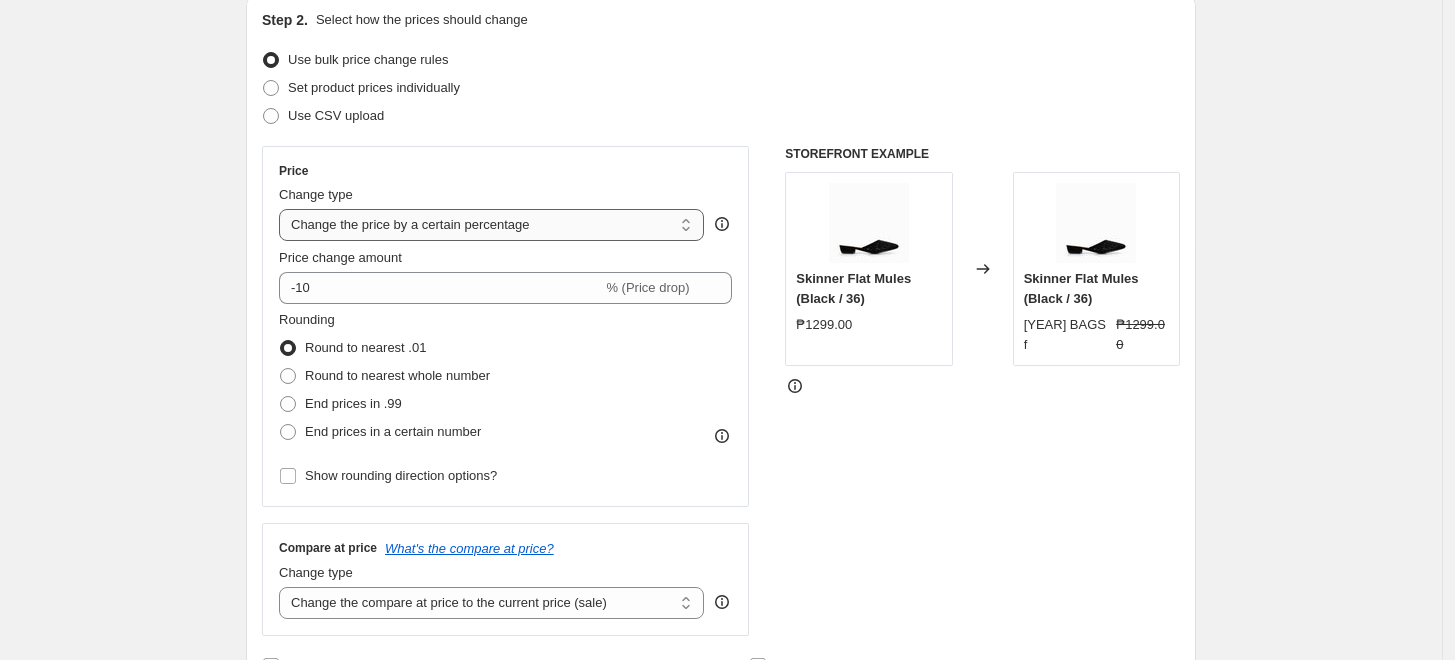 click on "Change the price to a certain amount Change the price by a certain amount Change the price by a certain percentage Change the price to the current compare at price (price before sale) Change the price by a certain amount relative to the compare at price Change the price by a certain percentage relative to the compare at price Don't change the price Change the price by a certain percentage relative to the cost per item Change price to certain cost margin" at bounding box center (491, 225) 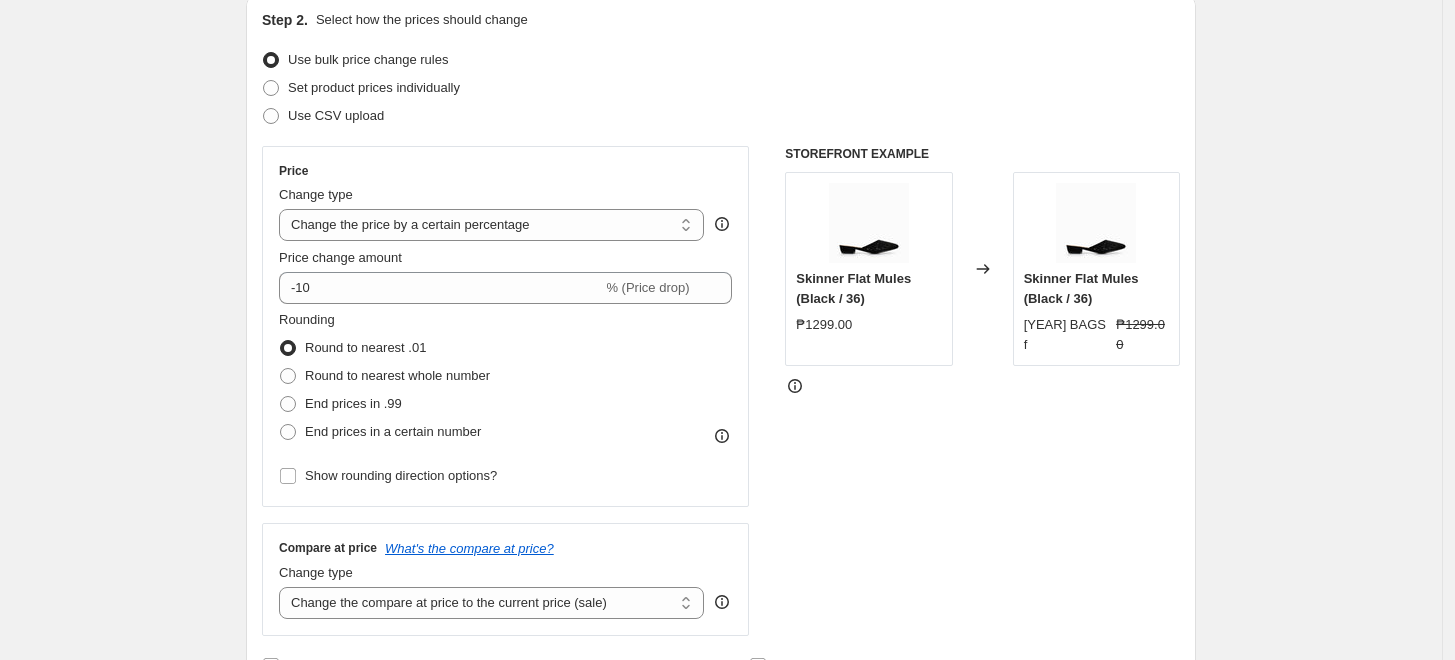 type on "80.00" 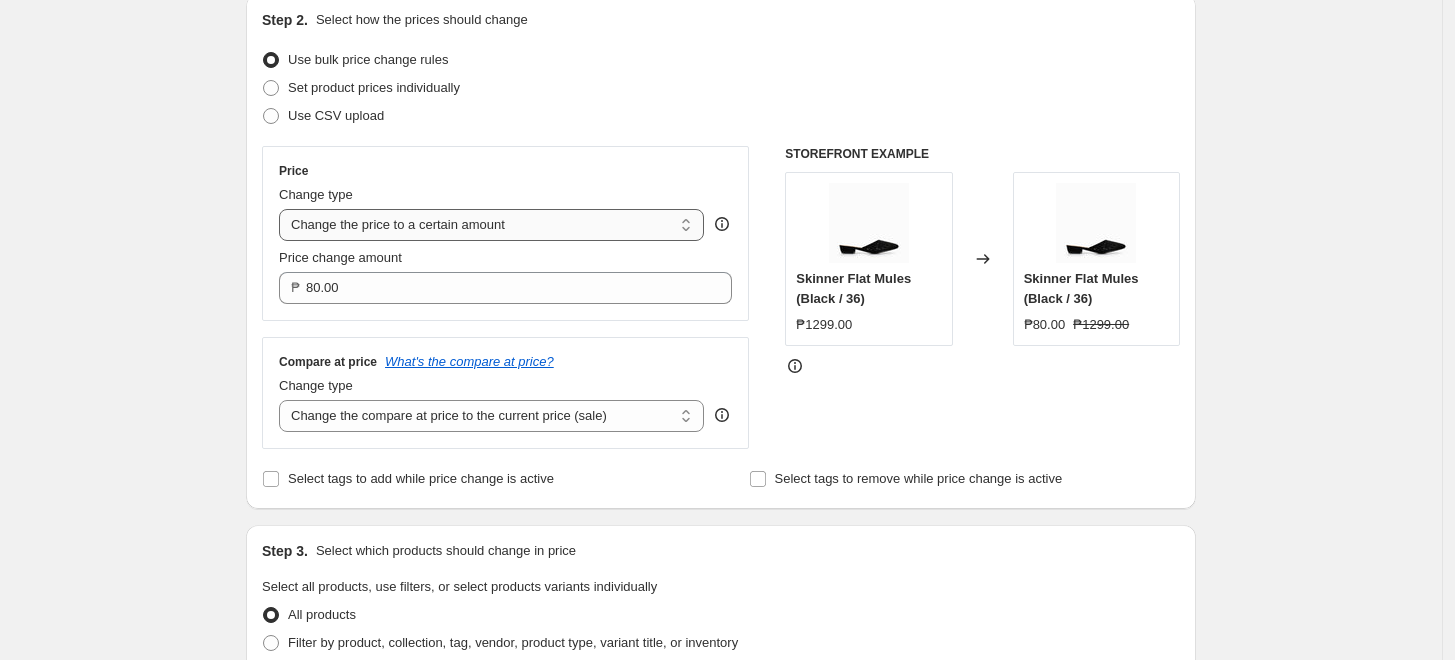 click on "Change the price to a certain amount Change the price by a certain amount Change the price by a certain percentage Change the price to the current compare at price (price before sale) Change the price by a certain amount relative to the compare at price Change the price by a certain percentage relative to the compare at price Don't change the price Change the price by a certain percentage relative to the cost per item Change price to certain cost margin" at bounding box center [491, 225] 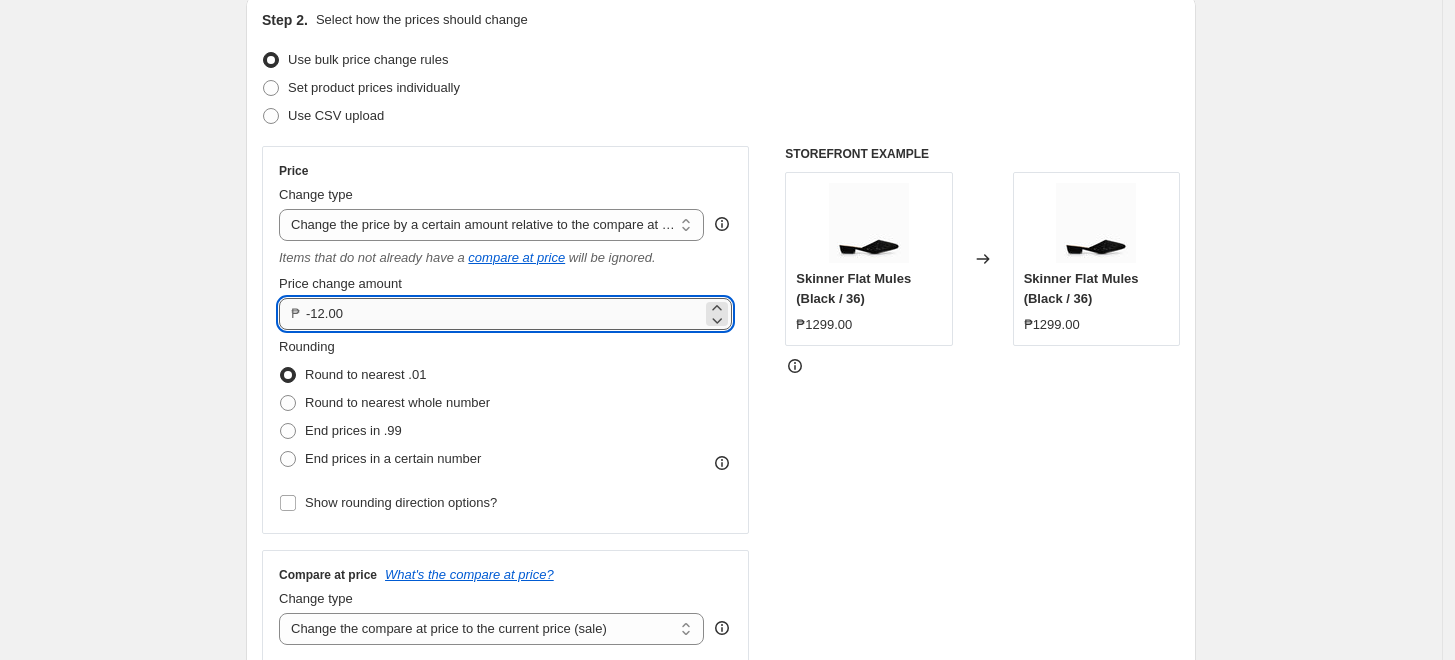 click on "-12.00" at bounding box center [504, 314] 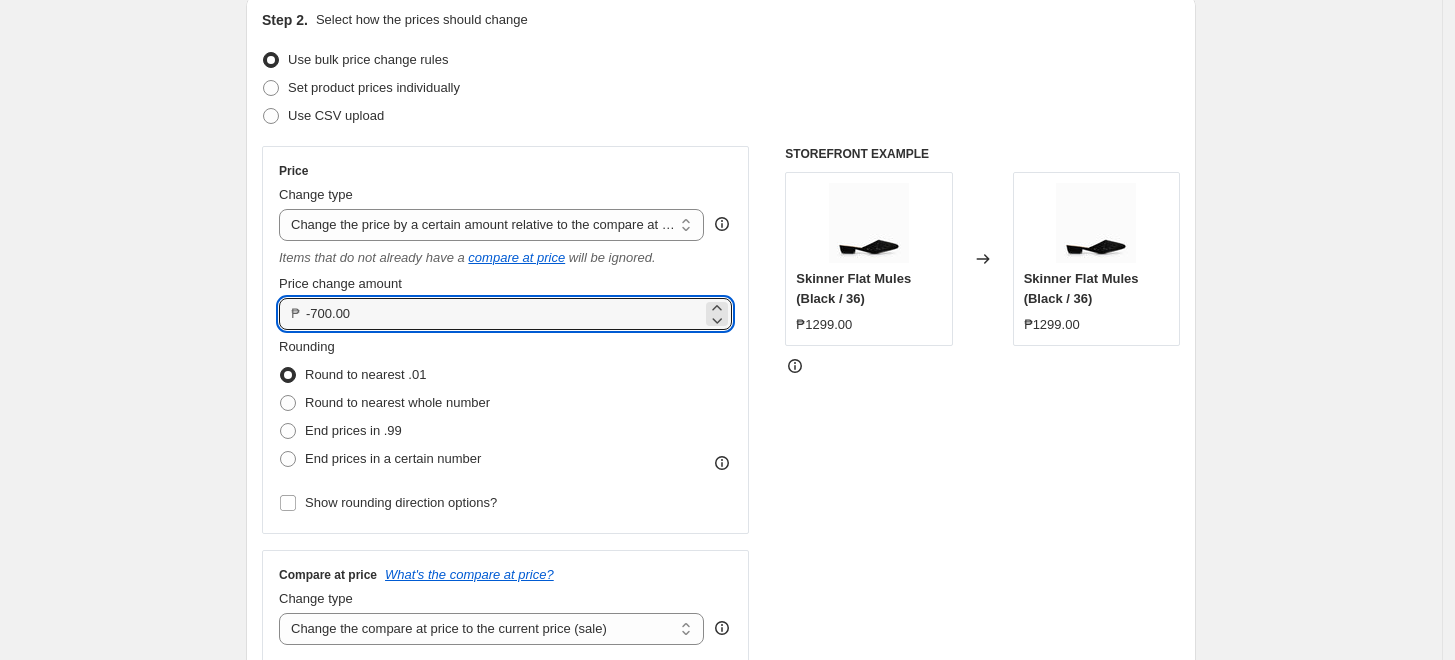 type on "-700.00" 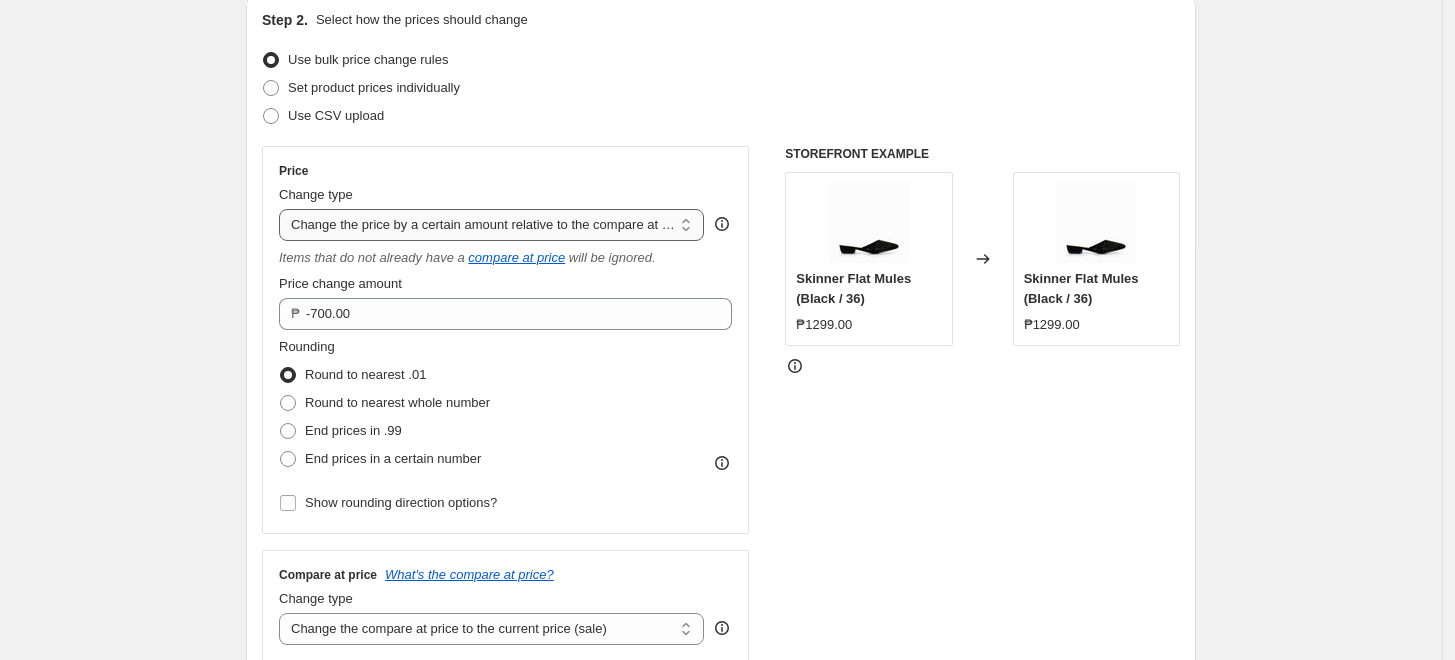 click on "Change the price to a certain amount Change the price by a certain amount Change the price by a certain percentage Change the price to the current compare at price (price before sale) Change the price by a certain amount relative to the compare at price Change the price by a certain percentage relative to the compare at price Don't change the price Change the price by a certain percentage relative to the cost per item Change price to certain cost margin" at bounding box center (491, 225) 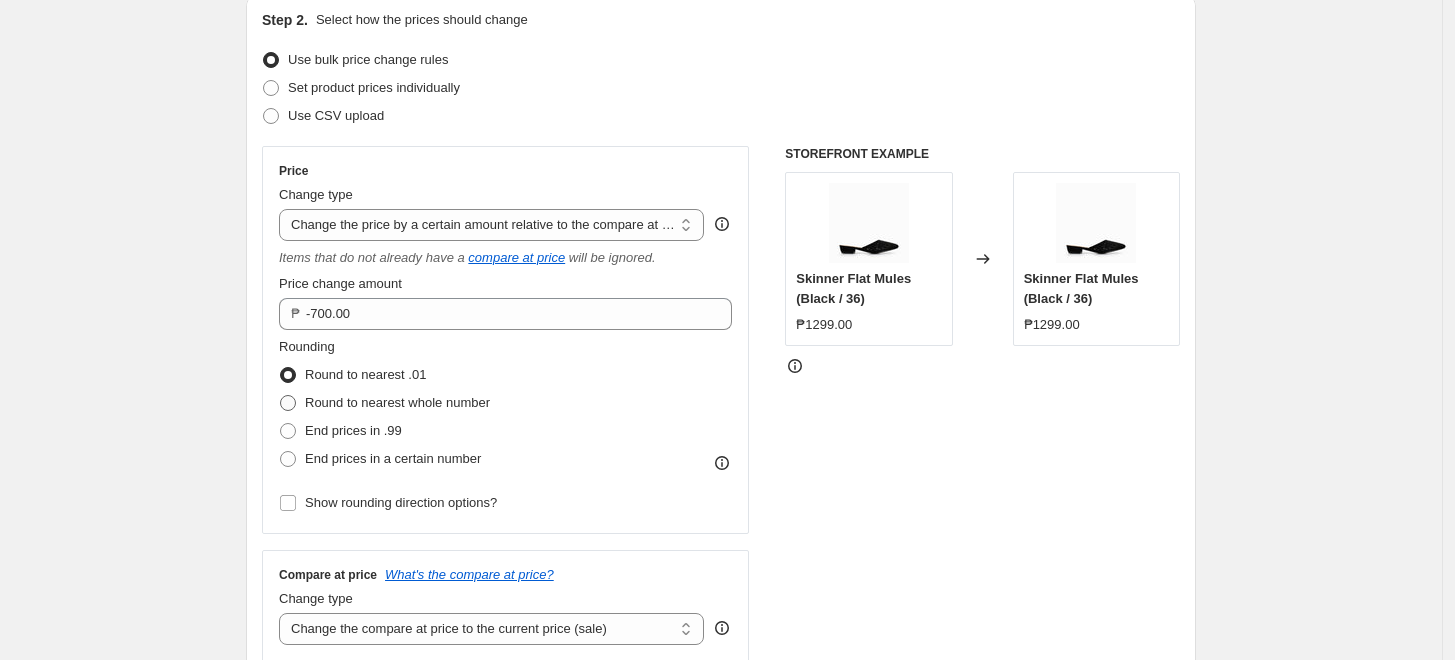 scroll, scrollTop: 333, scrollLeft: 0, axis: vertical 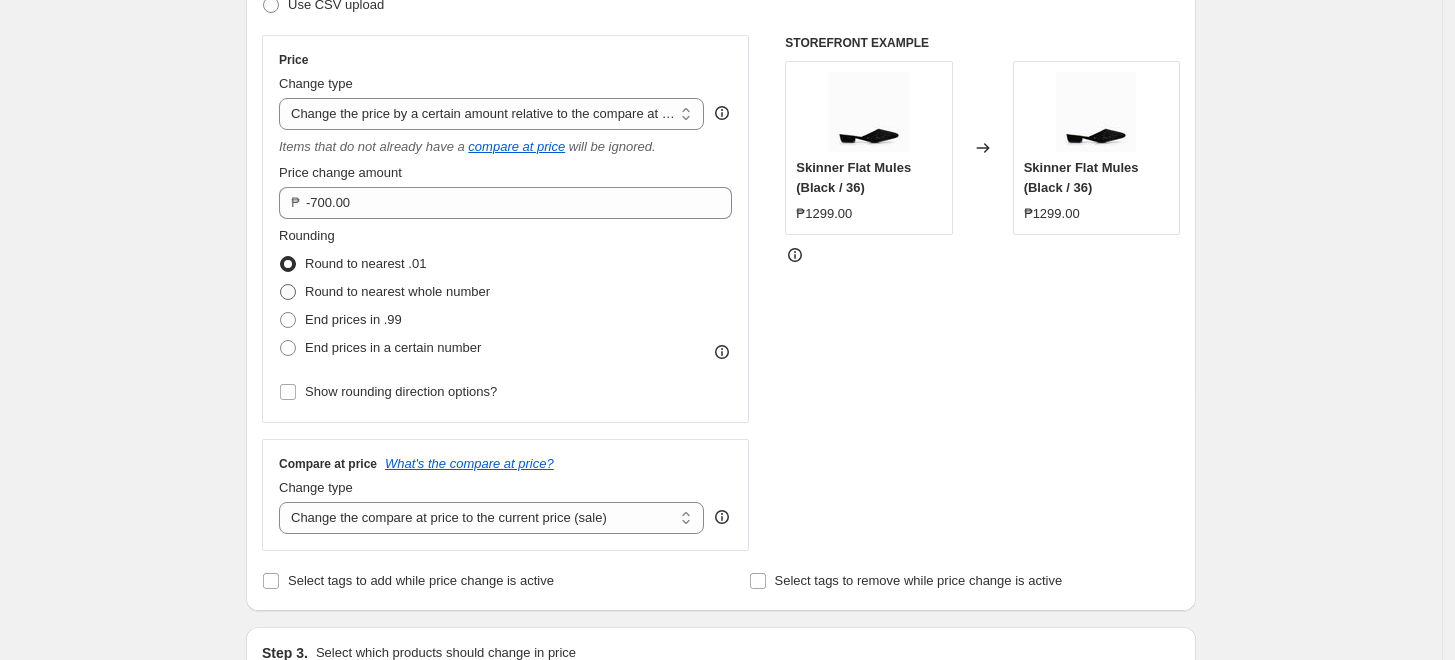 click on "Round to nearest whole number" at bounding box center (397, 291) 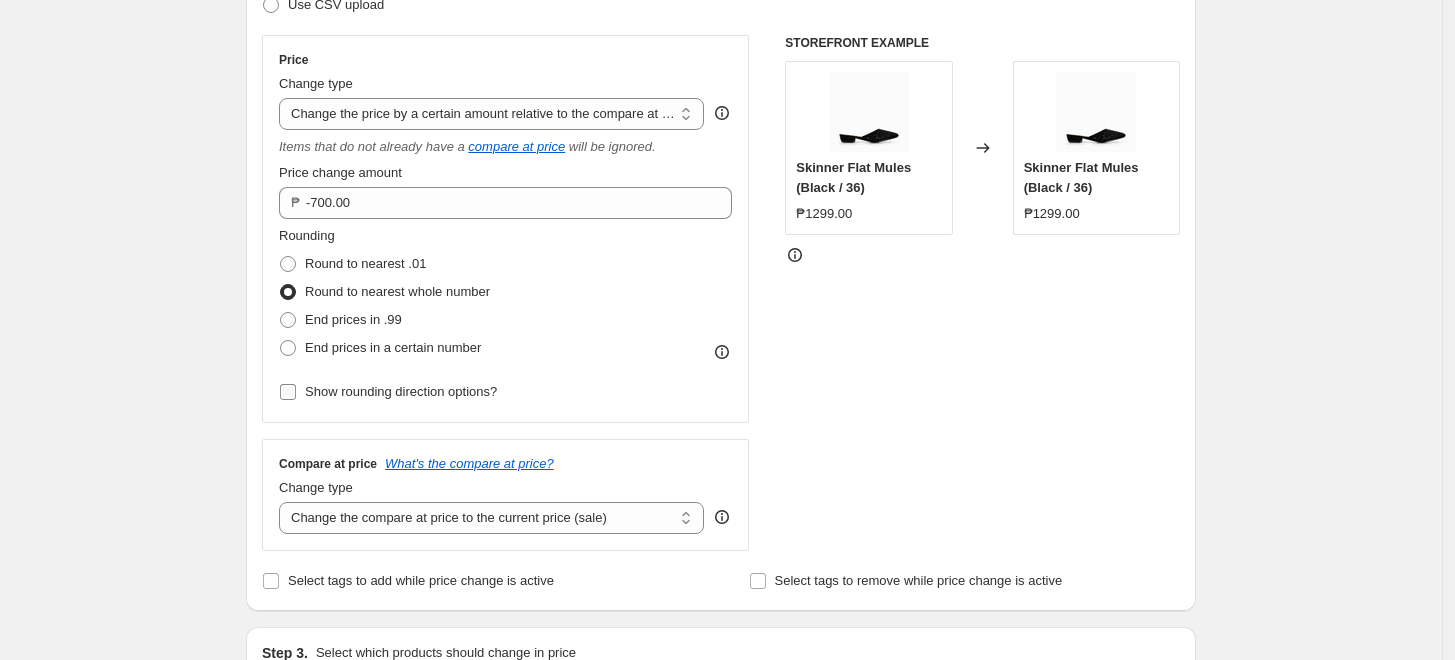 click on "Show rounding direction options?" at bounding box center (401, 391) 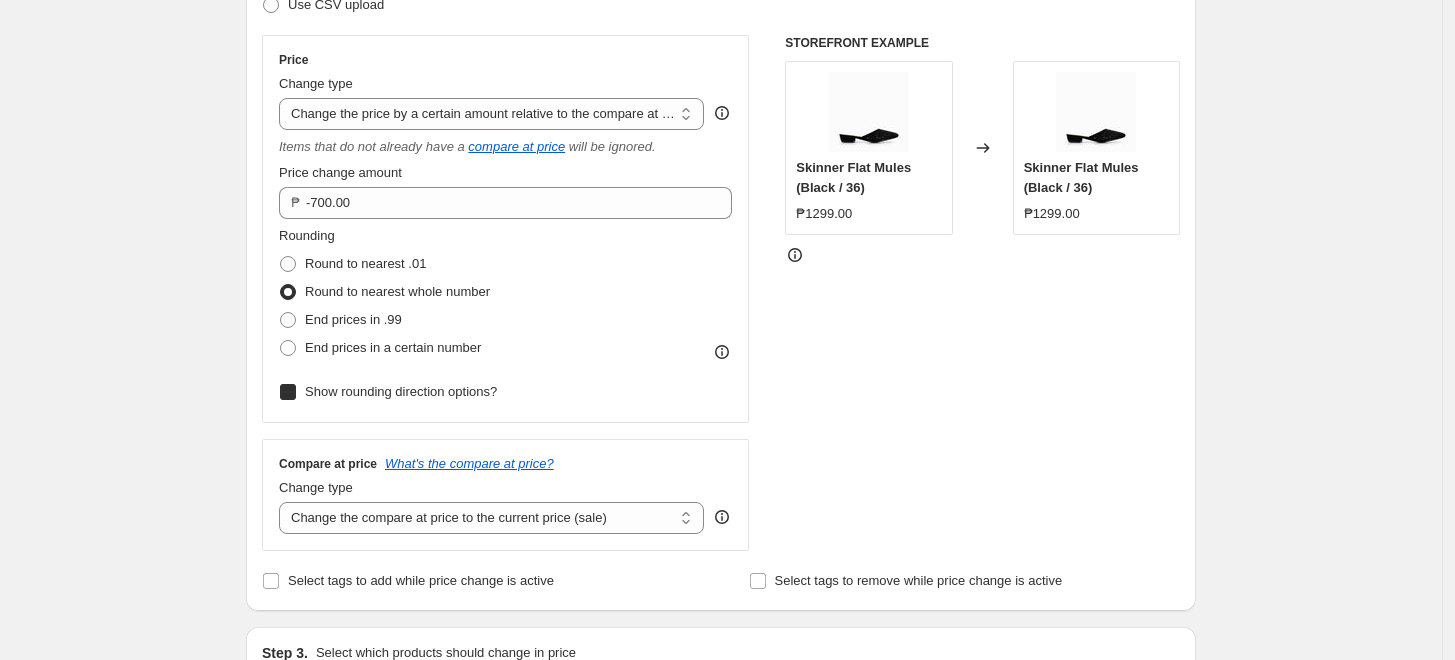 checkbox on "true" 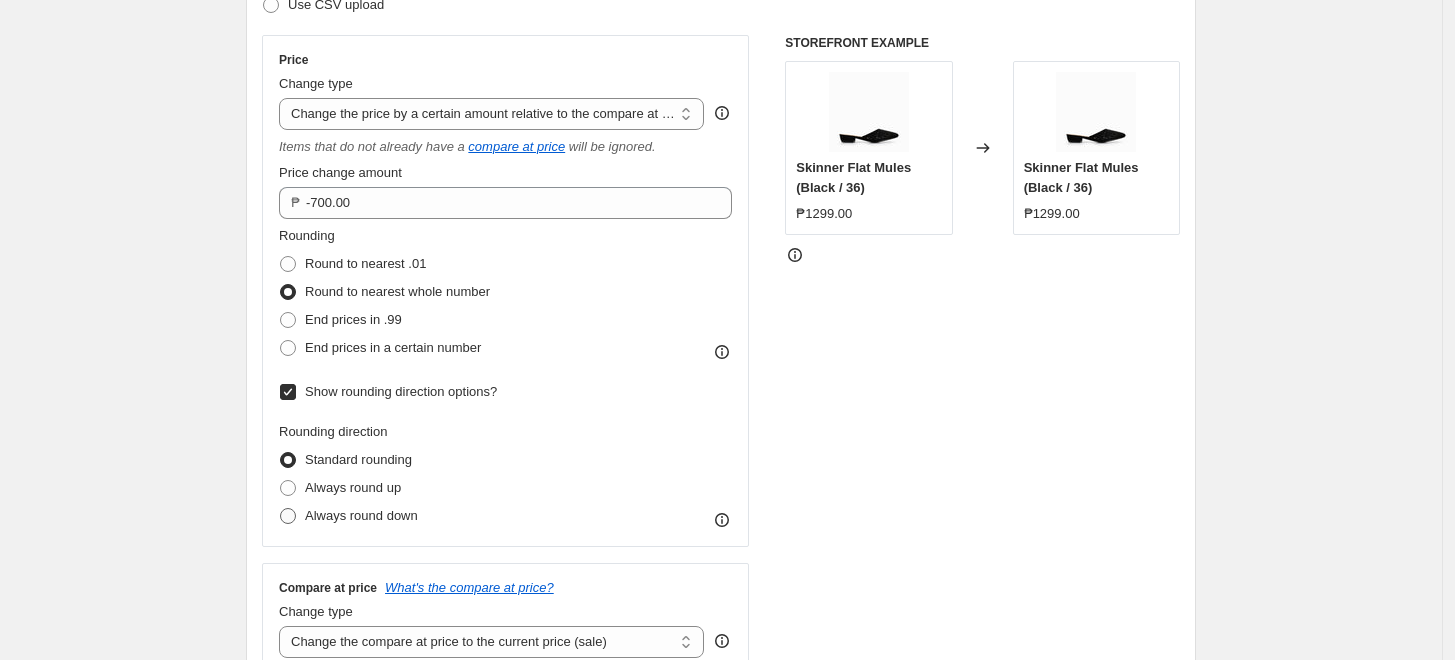 click at bounding box center [288, 516] 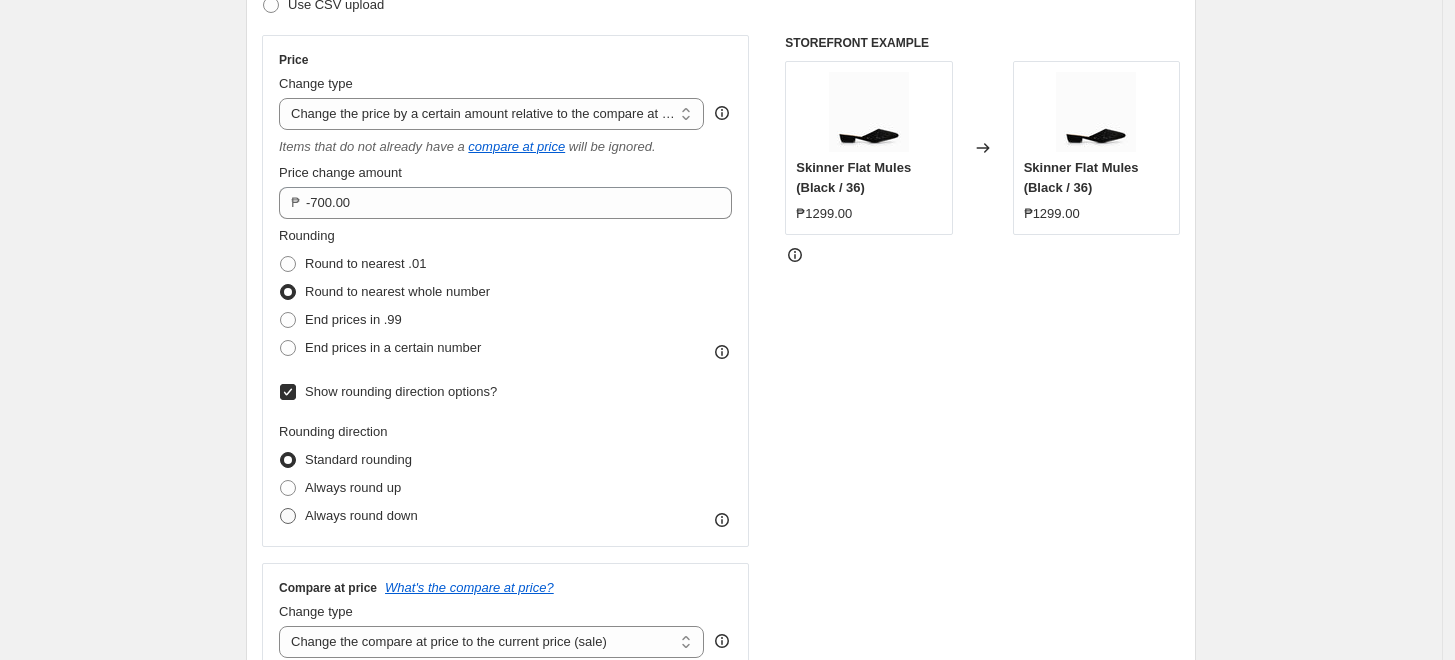 radio on "true" 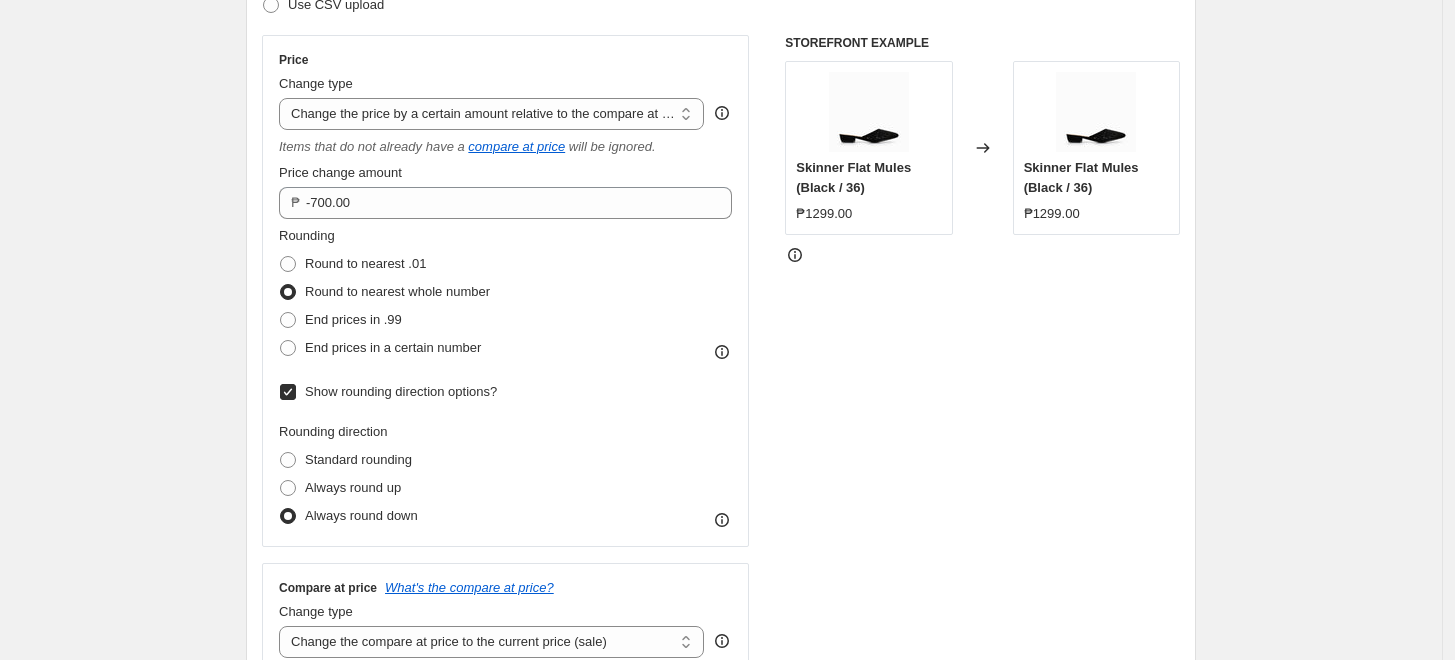 click on "Create new price change job. This page is ready Create new price change job Draft Step 1. Optionally give your price change job a title (eg "March 30% off sale on boots") [YEAR] BAGS FMD at 1799 effective [DATE] This title is just for internal use, customers won't see it Step 2. Select how the prices should change Use bulk price change rules Set product prices individually Use CSV upload Price Change type Change the price to a certain amount Change the price by a certain amount Change the price by a certain percentage Change the price to the current compare at price (price before sale) Change the price by a certain amount relative to the compare at price Change the price by a certain percentage relative to the compare at price Don't change the price Change the price by a certain percentage relative to the cost per item Change price to certain cost margin Change the price by a certain amount relative to the compare at price Items that do not already have a   compare at price   will be ignored. ₱ -700.00   FAQ" at bounding box center (721, 741) 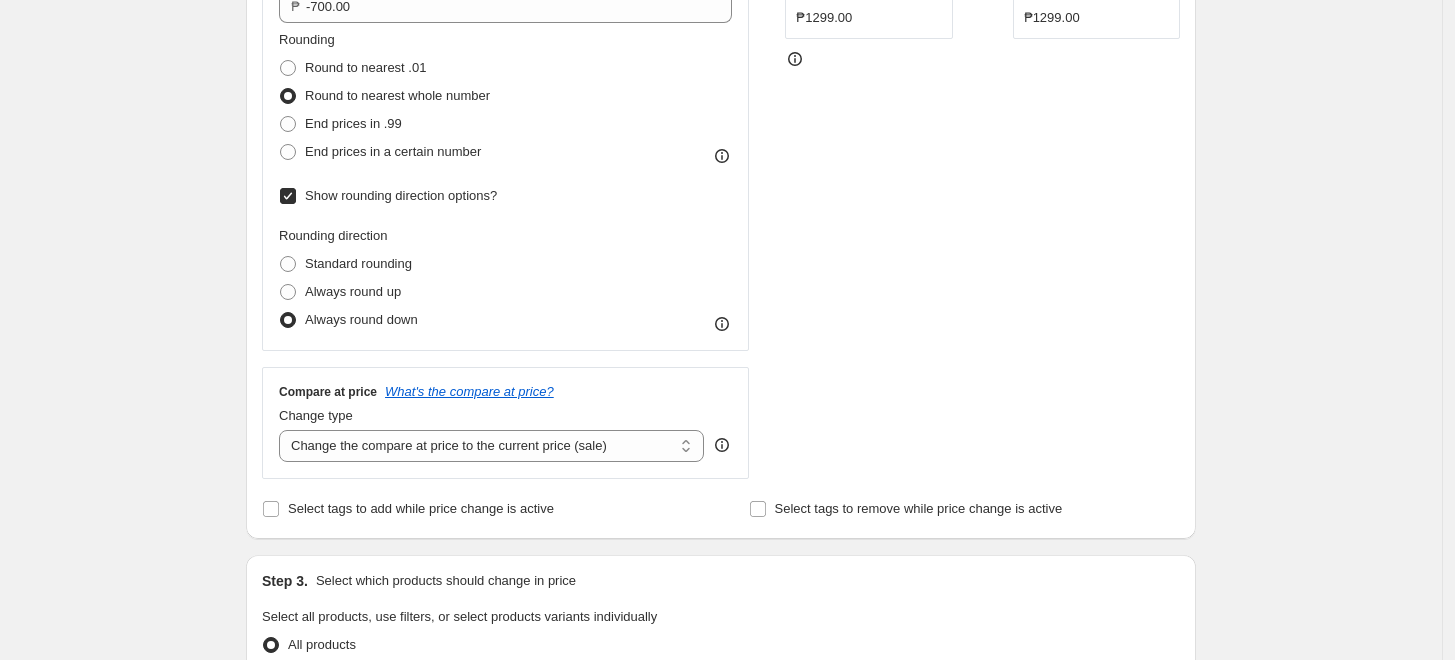 scroll, scrollTop: 666, scrollLeft: 0, axis: vertical 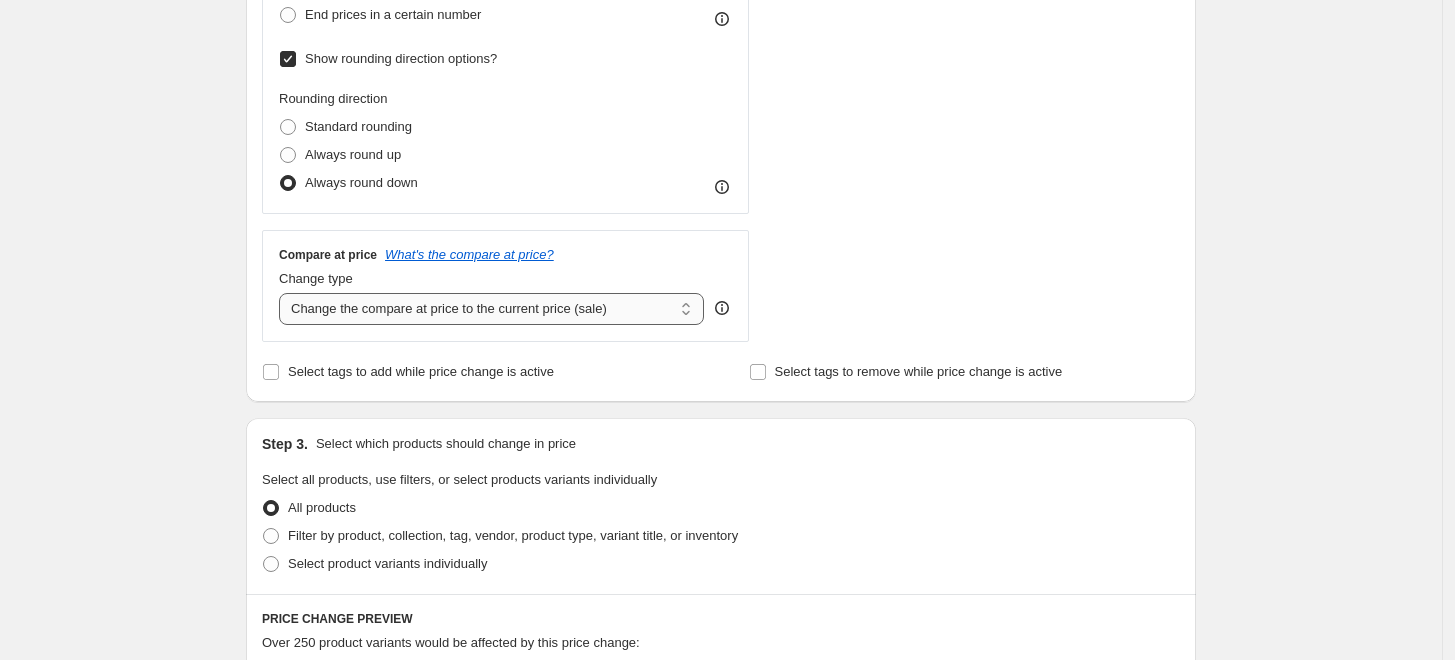 click on "Change the compare at price to the current price (sale) Change the compare at price to a certain amount Change the compare at price by a certain amount Change the compare at price by a certain percentage Change the compare at price by a certain amount relative to the actual price Change the compare at price by a certain percentage relative to the actual price Don't change the compare at price Remove the compare at price" at bounding box center (491, 309) 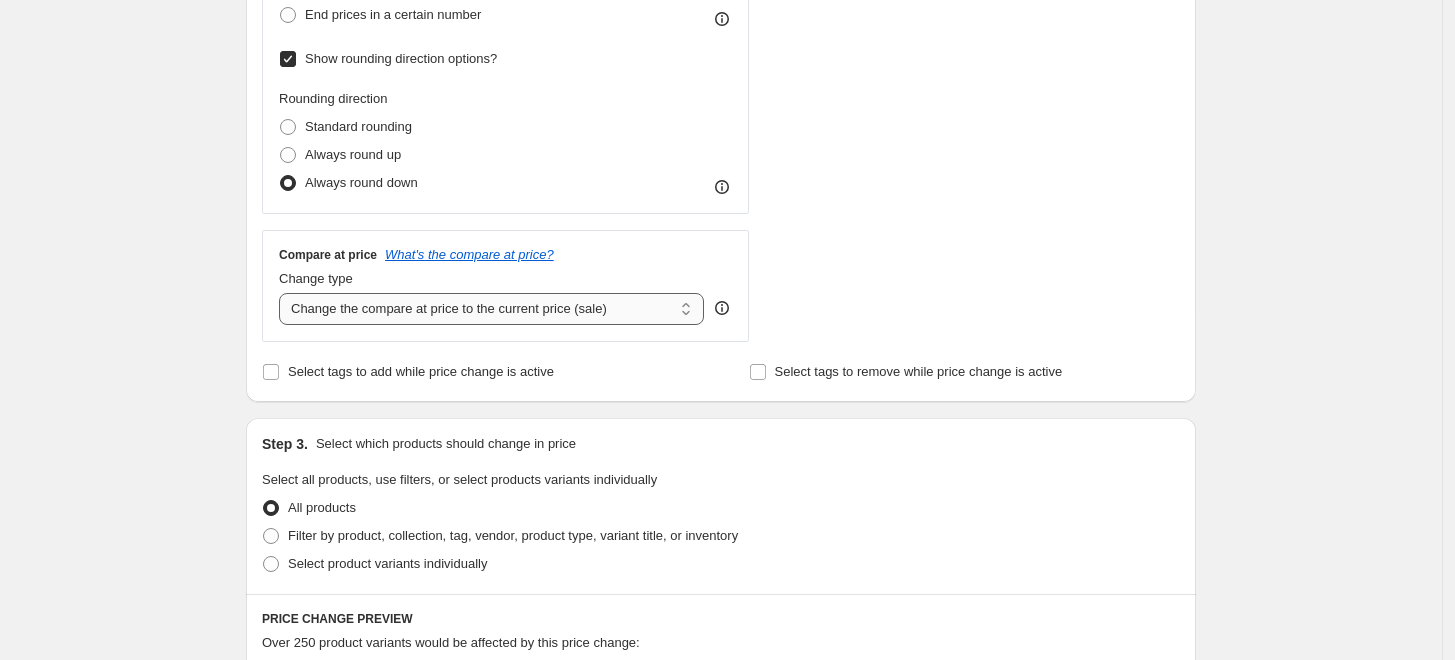 select on "no_change" 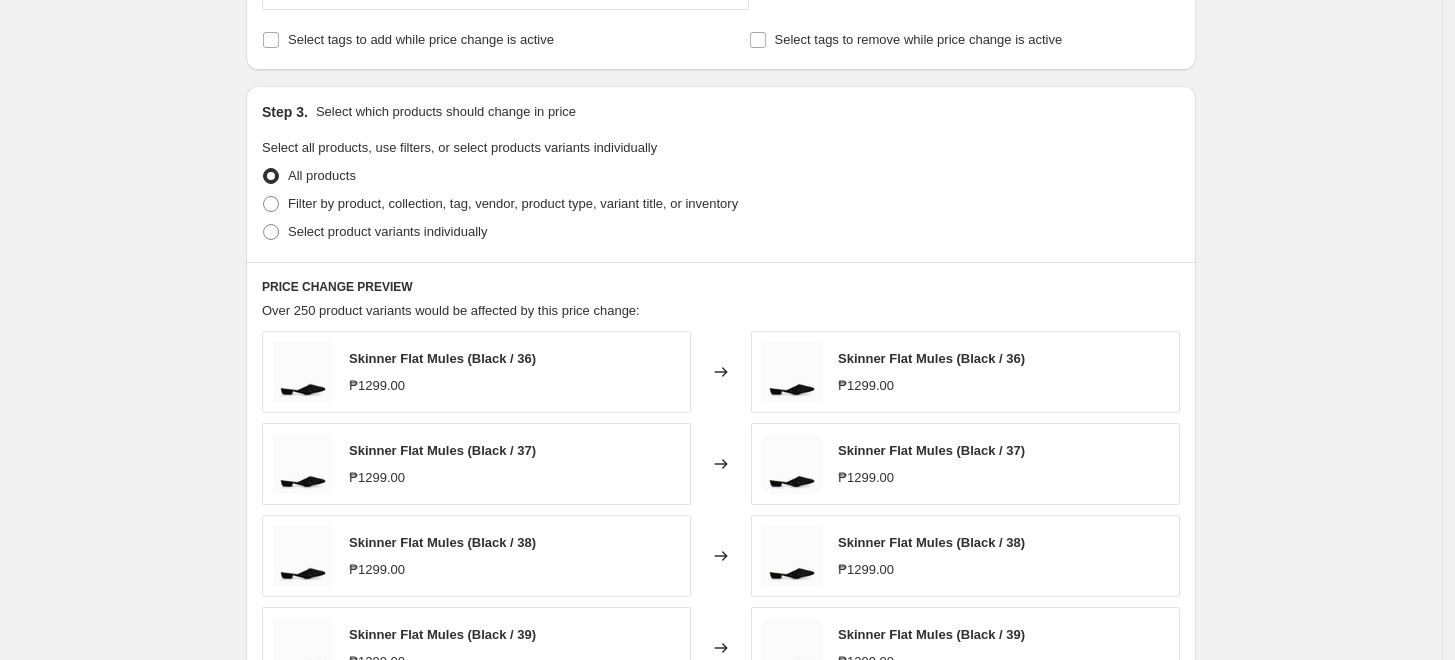 scroll, scrollTop: 1000, scrollLeft: 0, axis: vertical 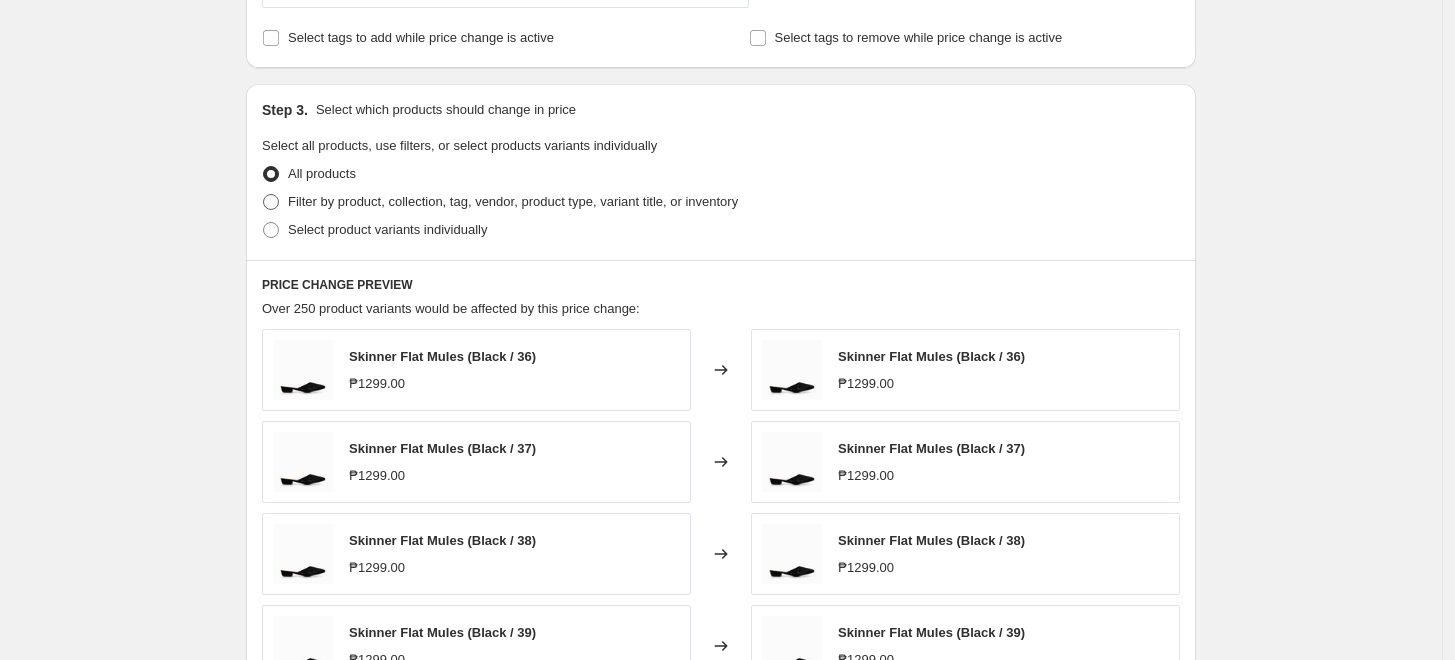 click on "Filter by product, collection, tag, vendor, product type, variant title, or inventory" at bounding box center [513, 201] 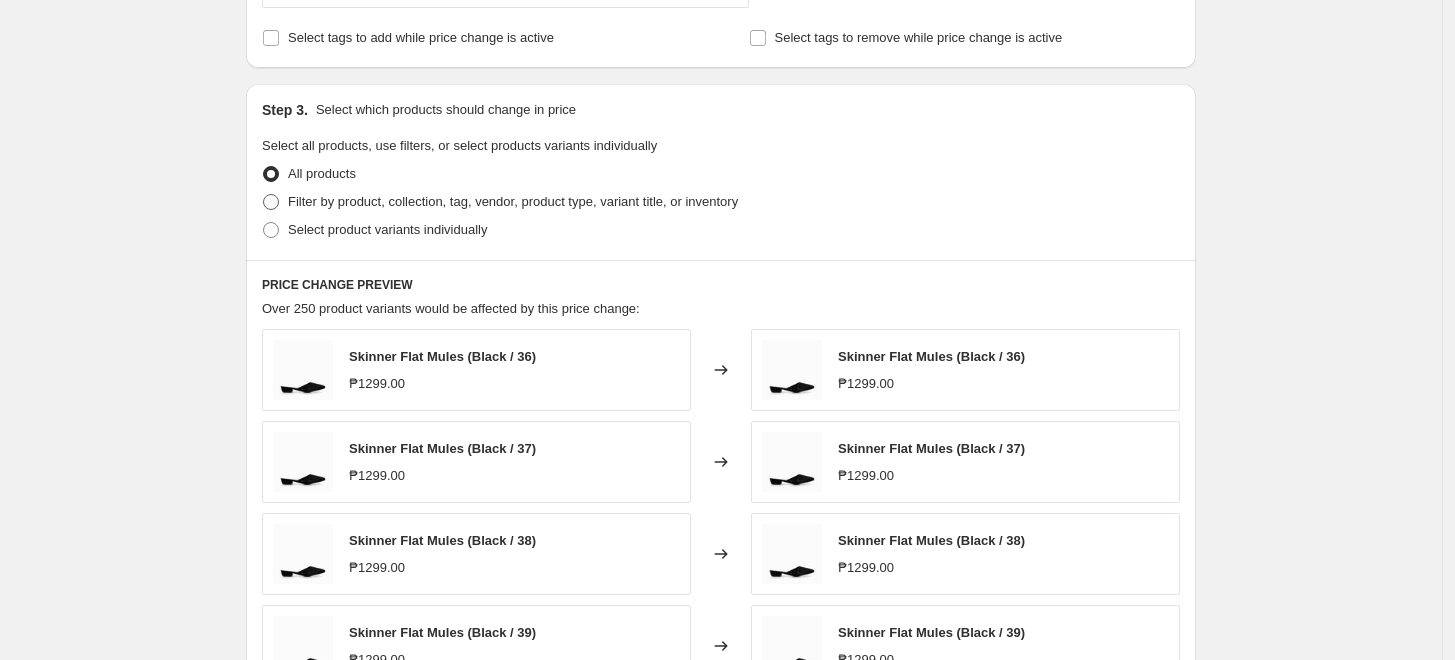 radio on "true" 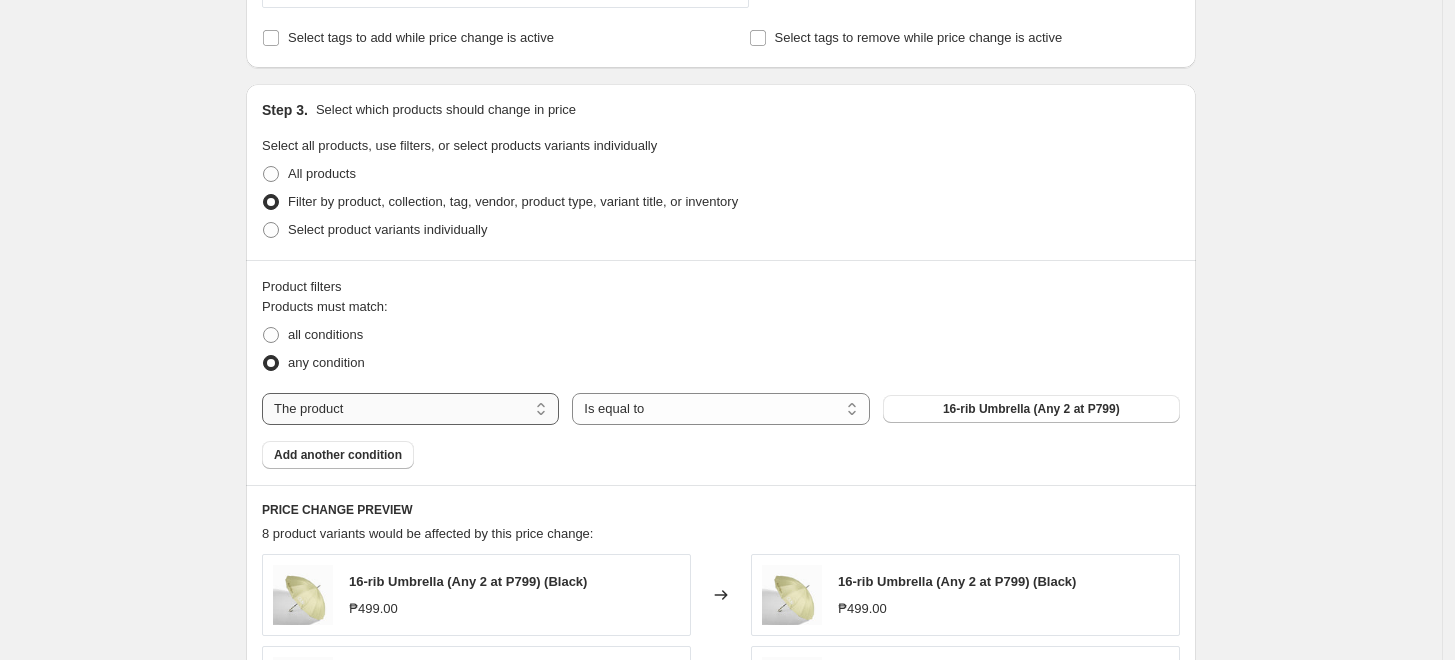click on "The product The product's collection The product's tag The product's vendor The product's type The product's status The variant's title Inventory quantity" at bounding box center (410, 409) 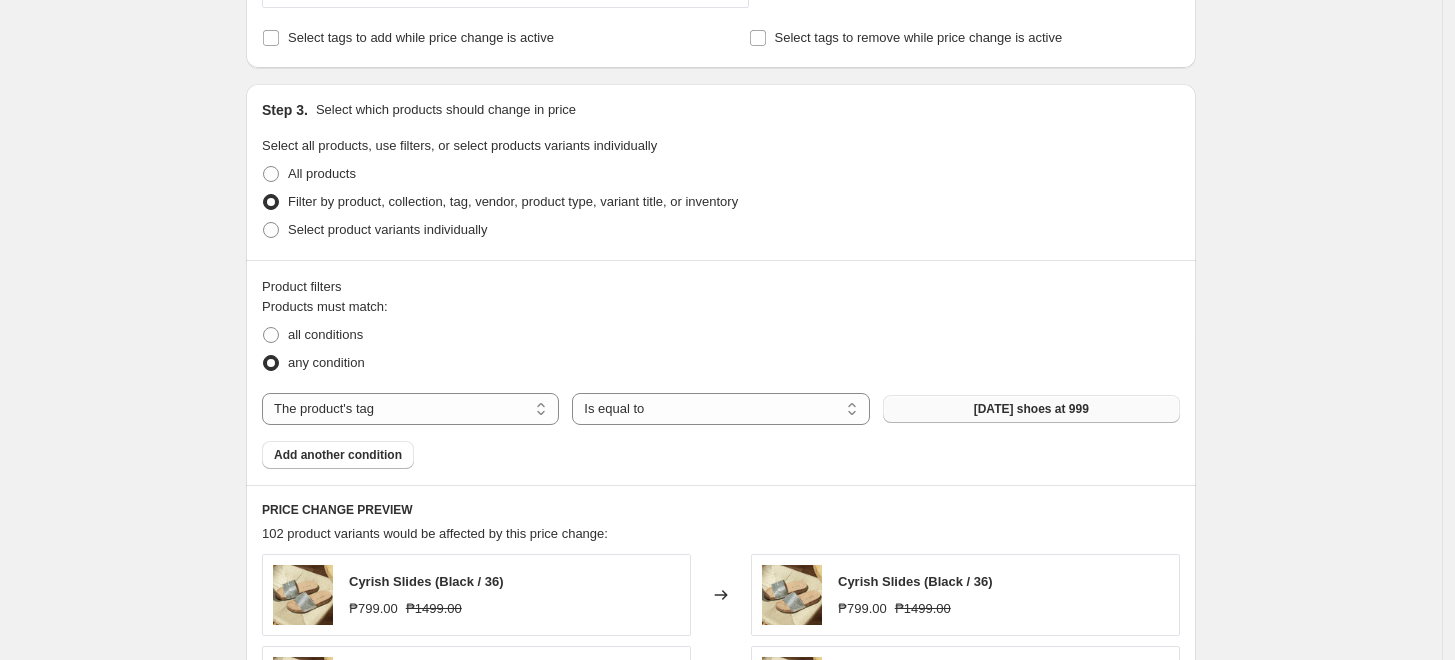 click on "[DATE] shoes at 999" at bounding box center (1031, 409) 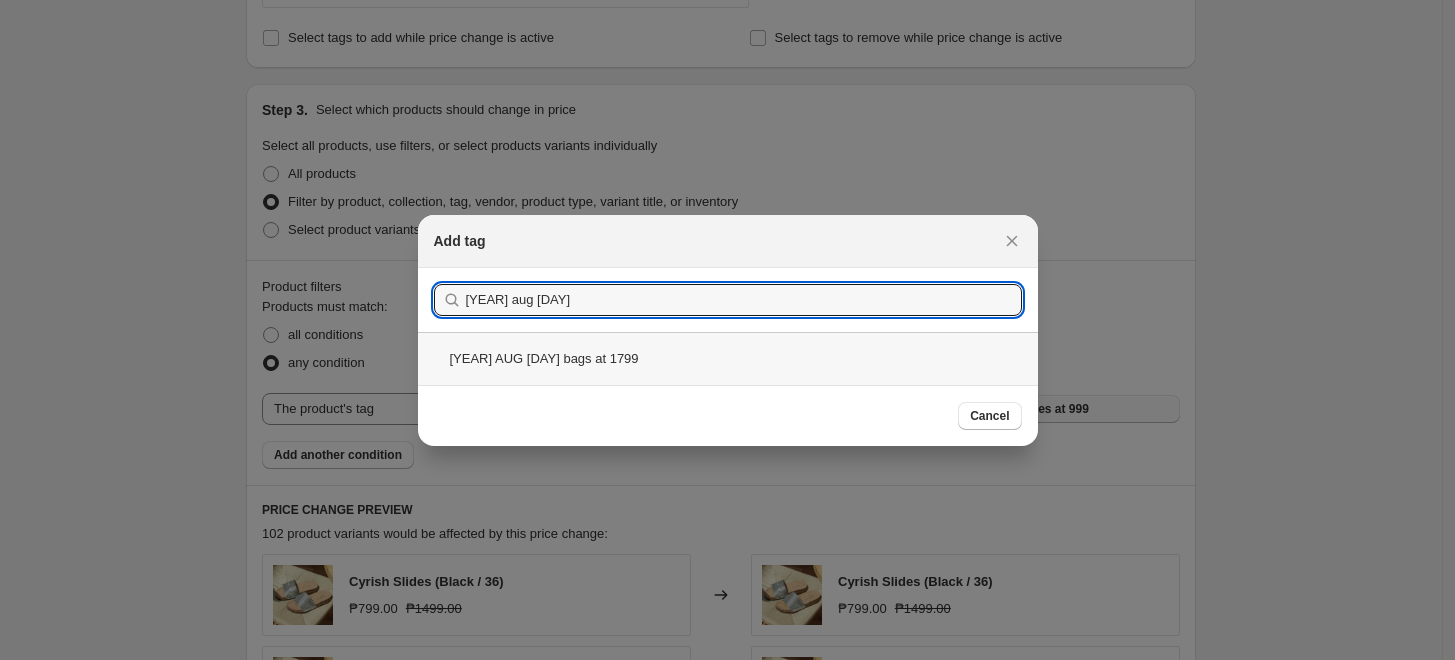type on "[YEAR] aug [DAY]" 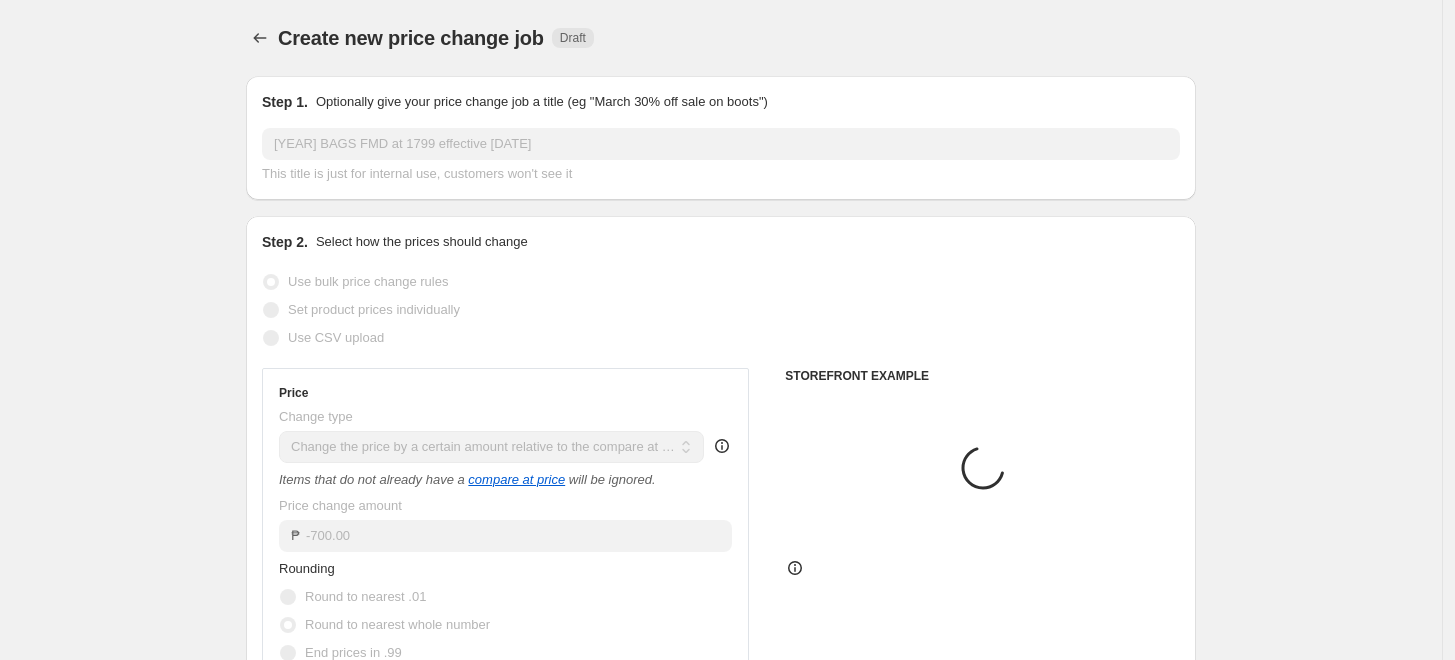scroll, scrollTop: 1000, scrollLeft: 0, axis: vertical 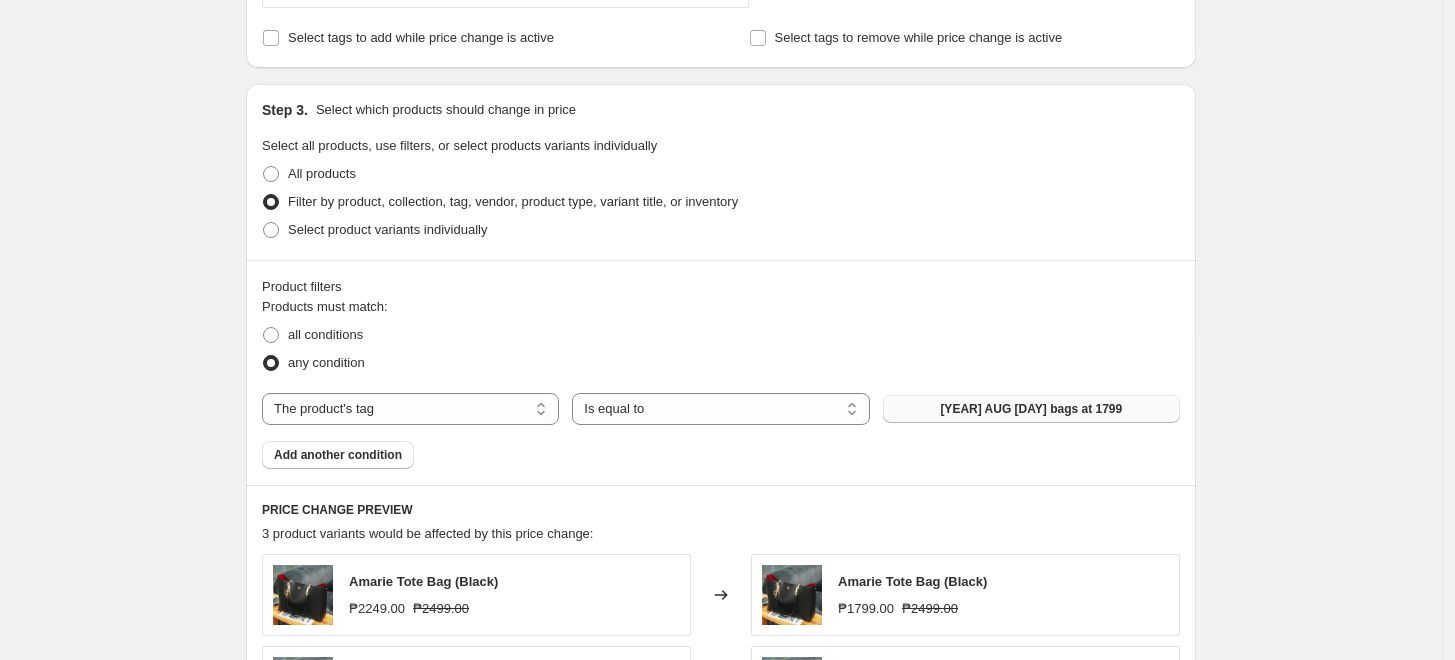 click on "Create new price change job. This page is ready Create new price change job Draft Step 1. Optionally give your price change job a title (eg "March 30% off sale on boots") [YEAR] BAGS FMD at 1799 effective [DATE] This title is just for internal use, customers won't see it Step 2. Select how the prices should change Use bulk price change rules Set product prices individually Use CSV upload Price Change type Change the price to a certain amount Change the price by a certain amount Change the price by a certain percentage Change the price to the current compare at price (price before sale) Change the price by a certain amount relative to the compare at price Change the price by a certain percentage relative to the compare at price Don't change the price Change the price by a certain percentage relative to the cost per item Change price to certain cost margin Change the price by a certain amount relative to the compare at price Items that do not already have a   compare at price   will be ignored. ₱ -700.00   FAQ" at bounding box center (721, 95) 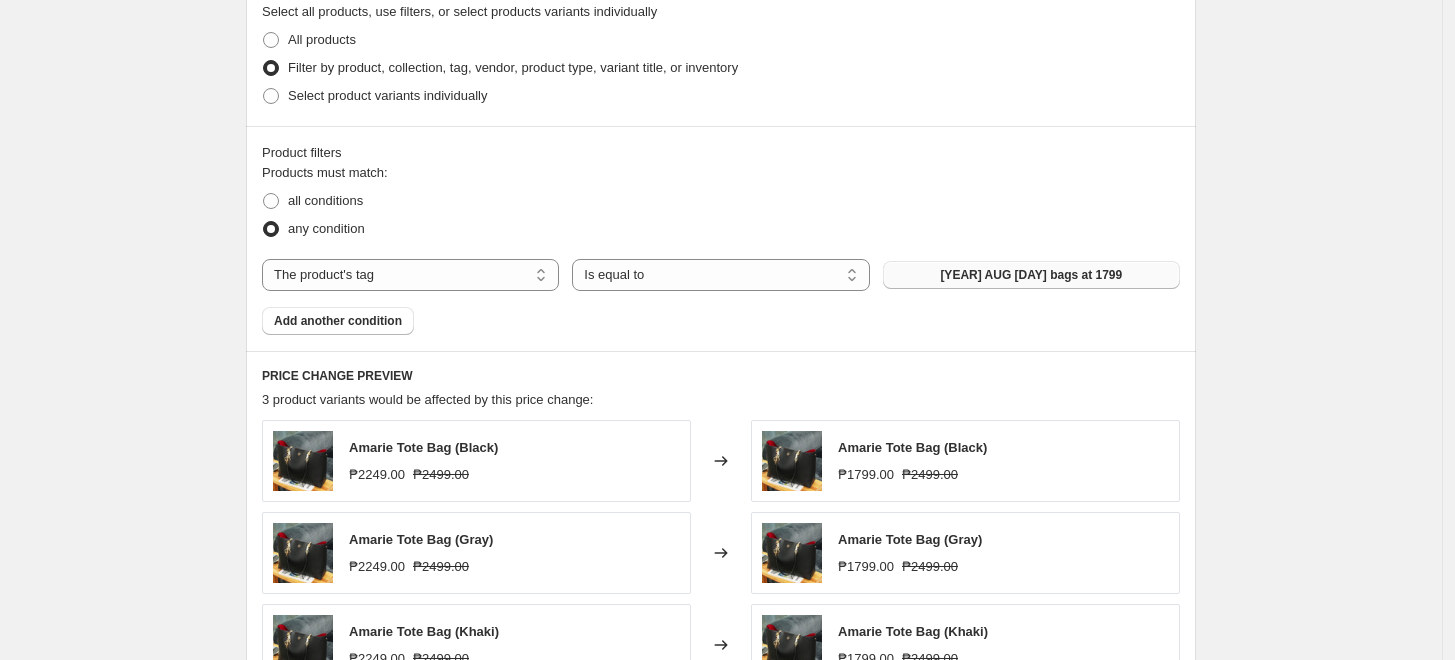 scroll, scrollTop: 1444, scrollLeft: 0, axis: vertical 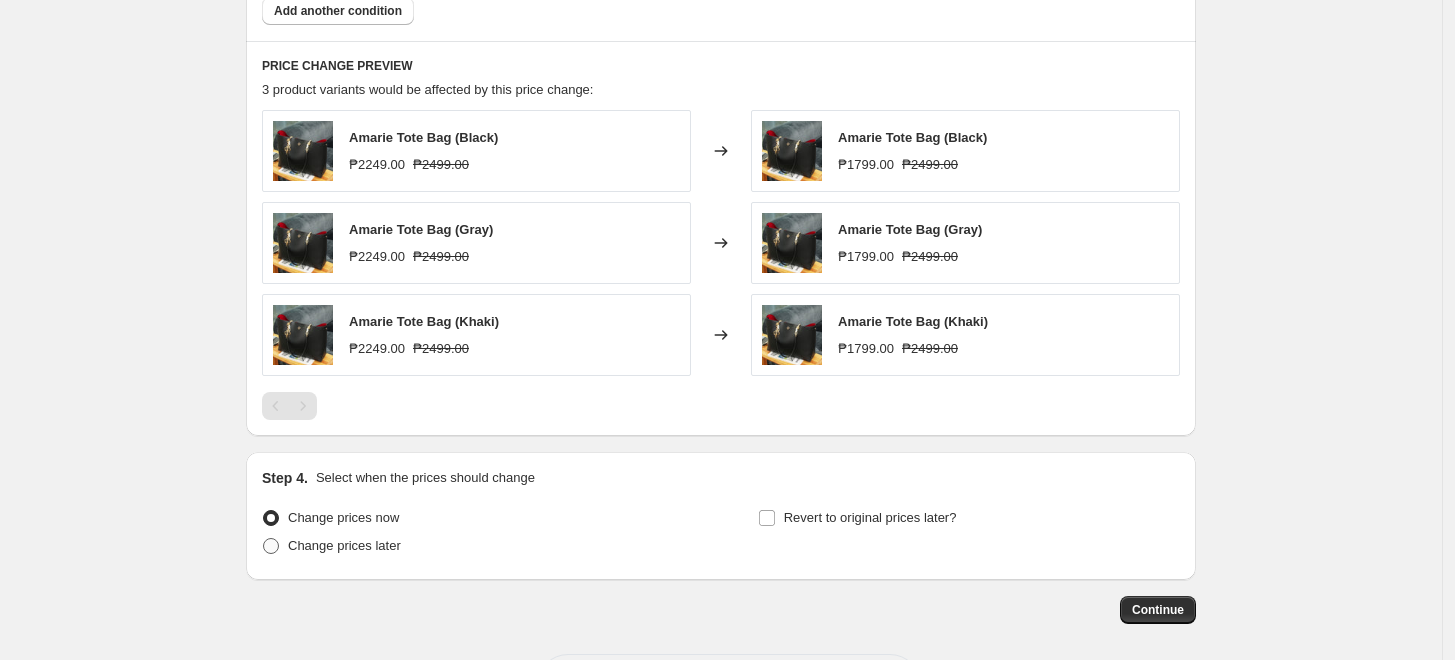 click on "Change prices later" at bounding box center [344, 545] 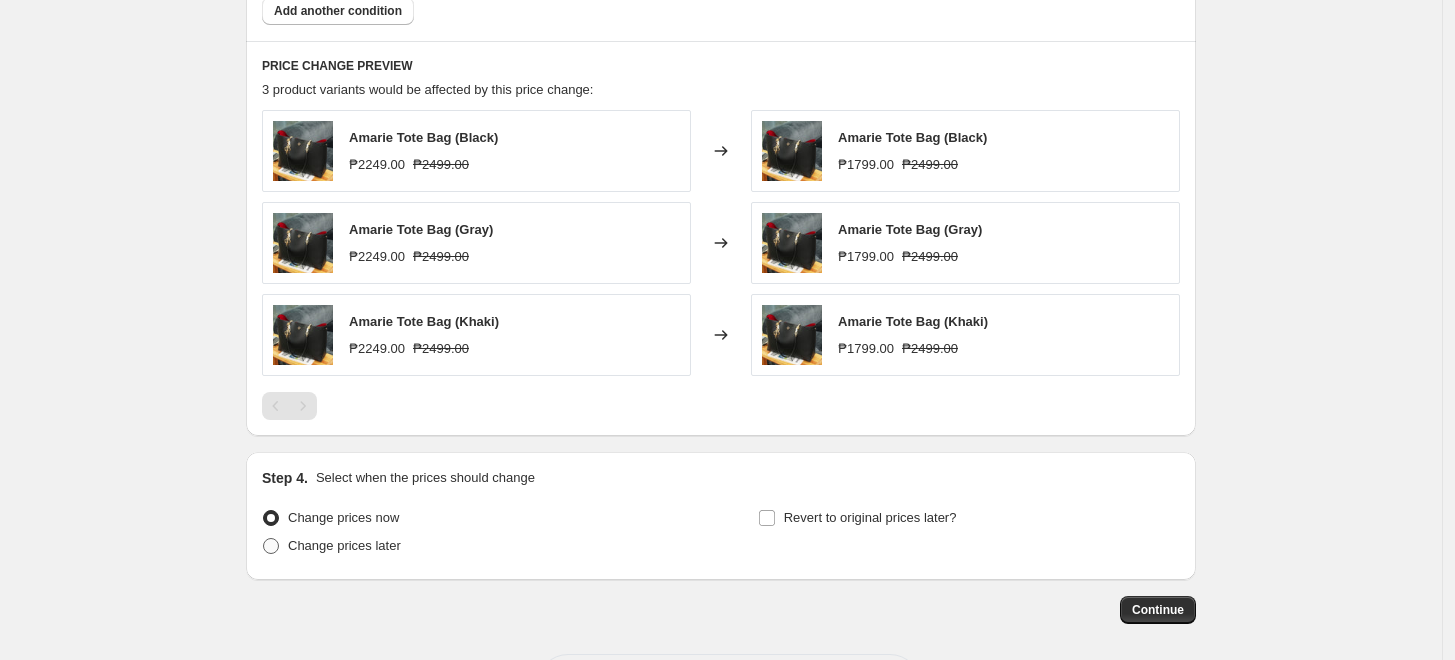radio on "true" 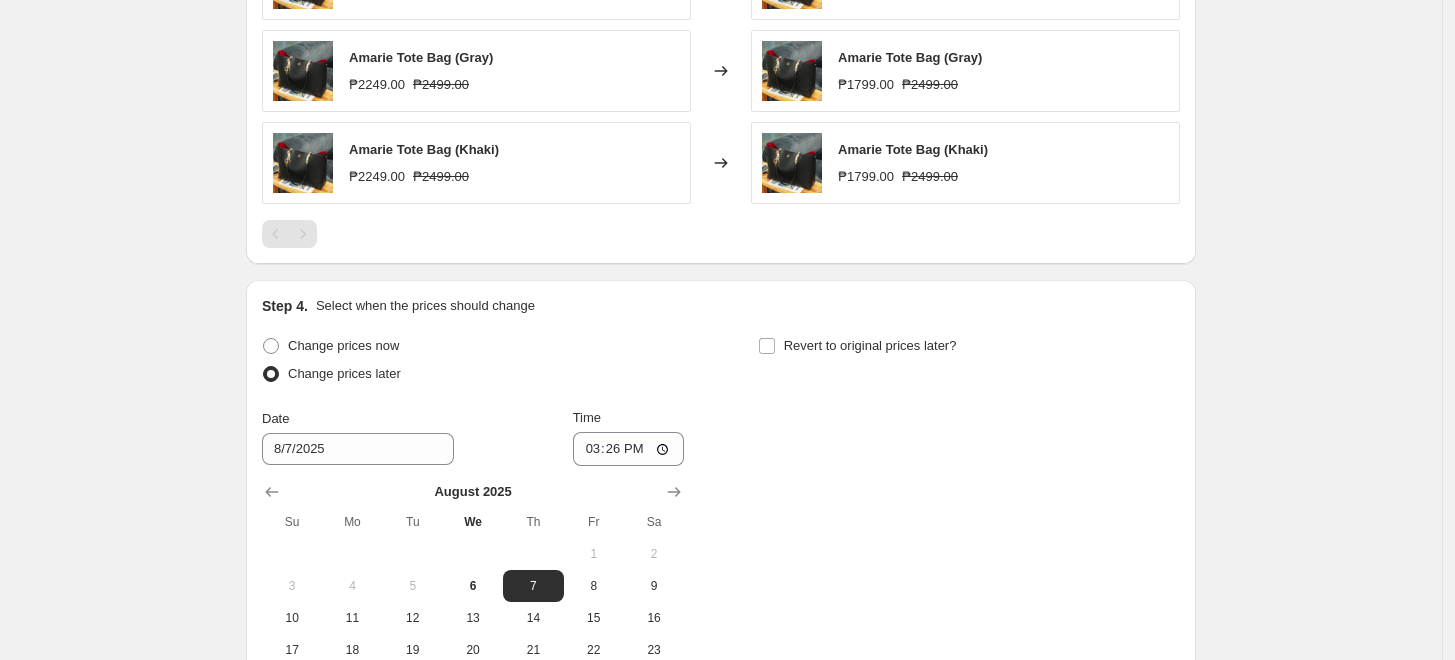 scroll, scrollTop: 1777, scrollLeft: 0, axis: vertical 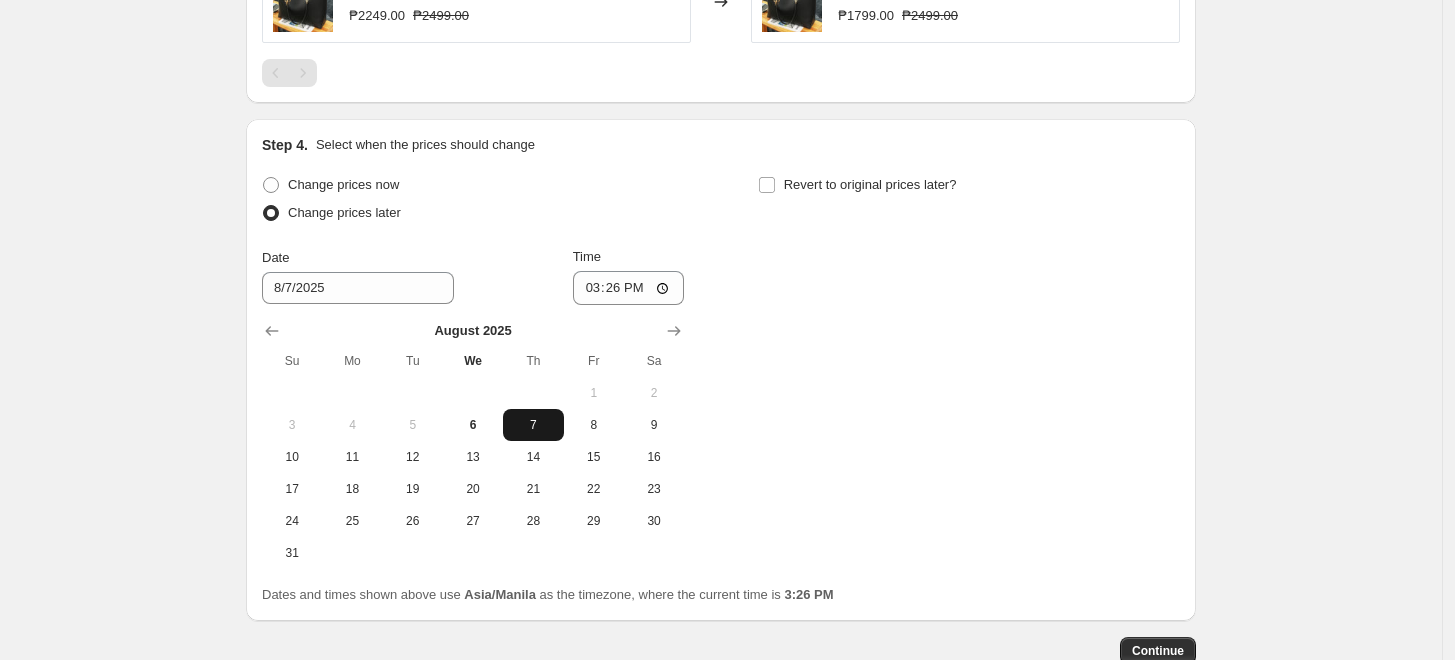 click on "7" at bounding box center [533, 425] 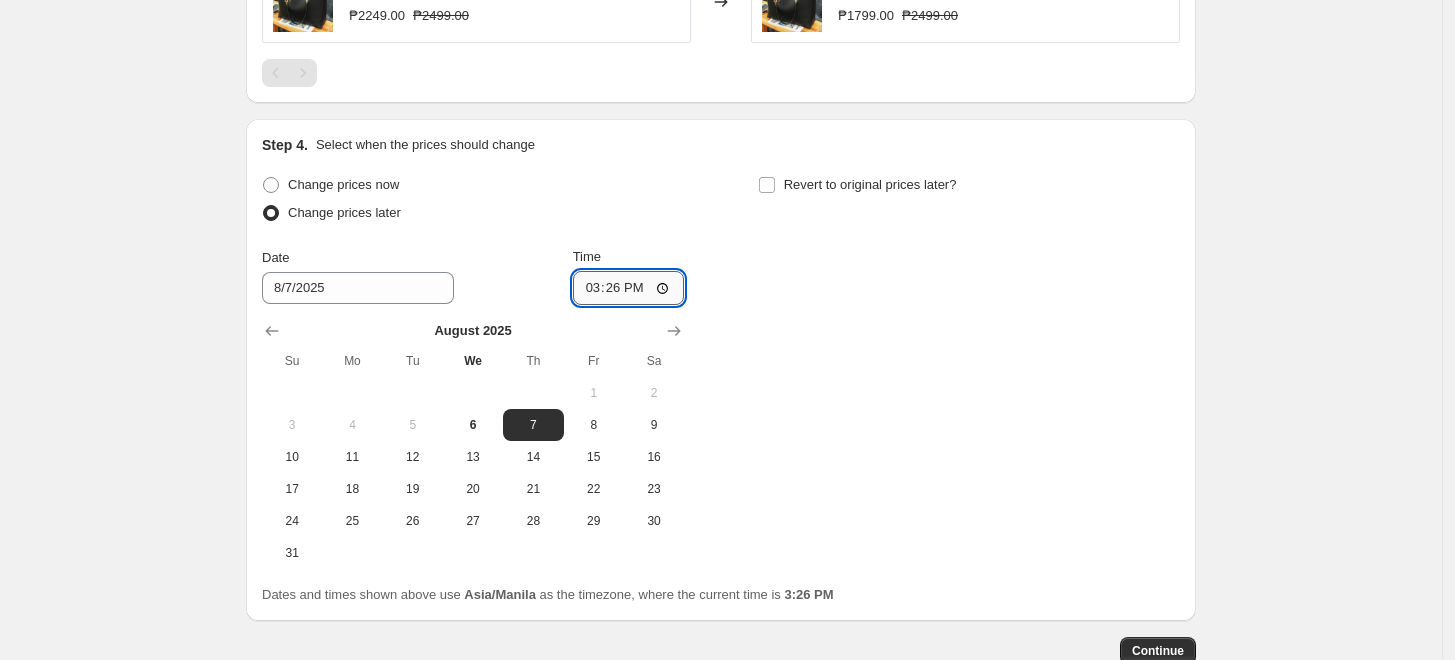 click on "15:26" at bounding box center (629, 288) 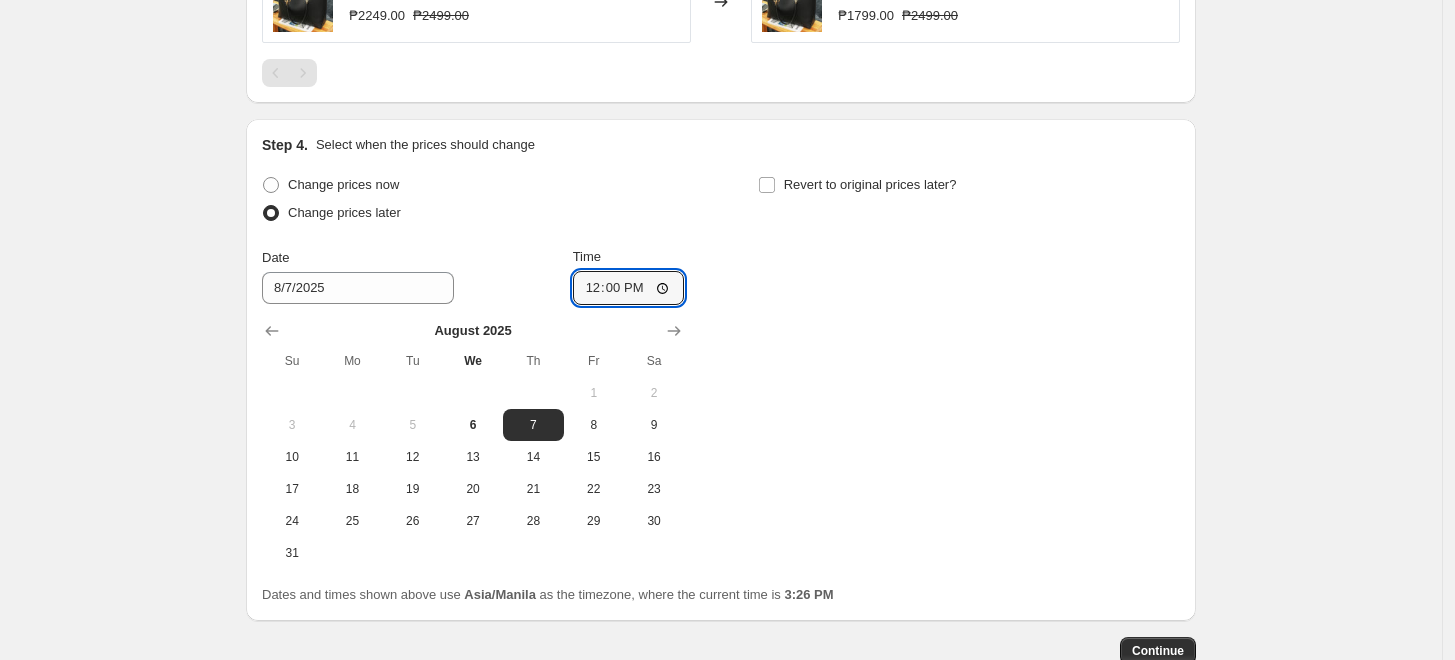 type on "00:00" 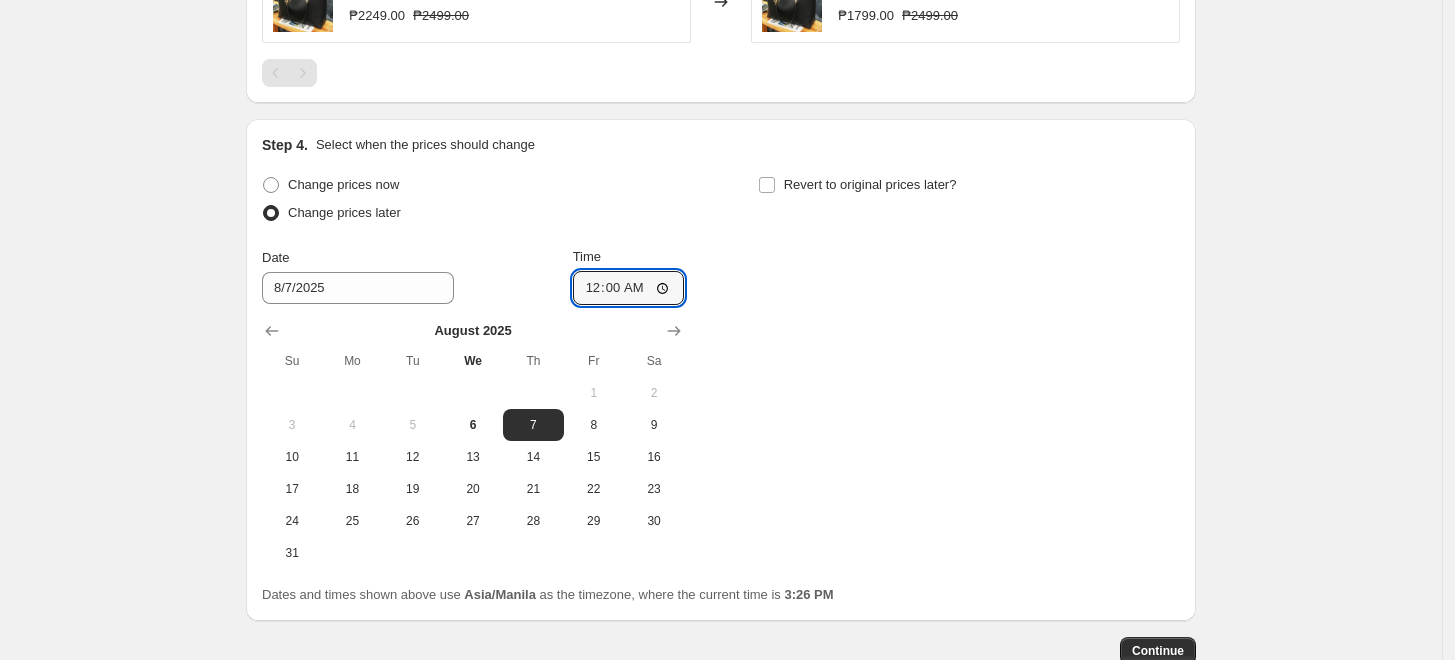 click on "Change prices now Change prices later Date 8/7/2025 Time 00:00 August   2025 Su Mo Tu We Th Fr Sa 1 2 3 4 5 6 7 8 9 10 11 12 13 14 15 16 17 18 19 20 21 22 23 24 25 26 27 28 29 30 31 Revert to original prices later?" at bounding box center [721, 370] 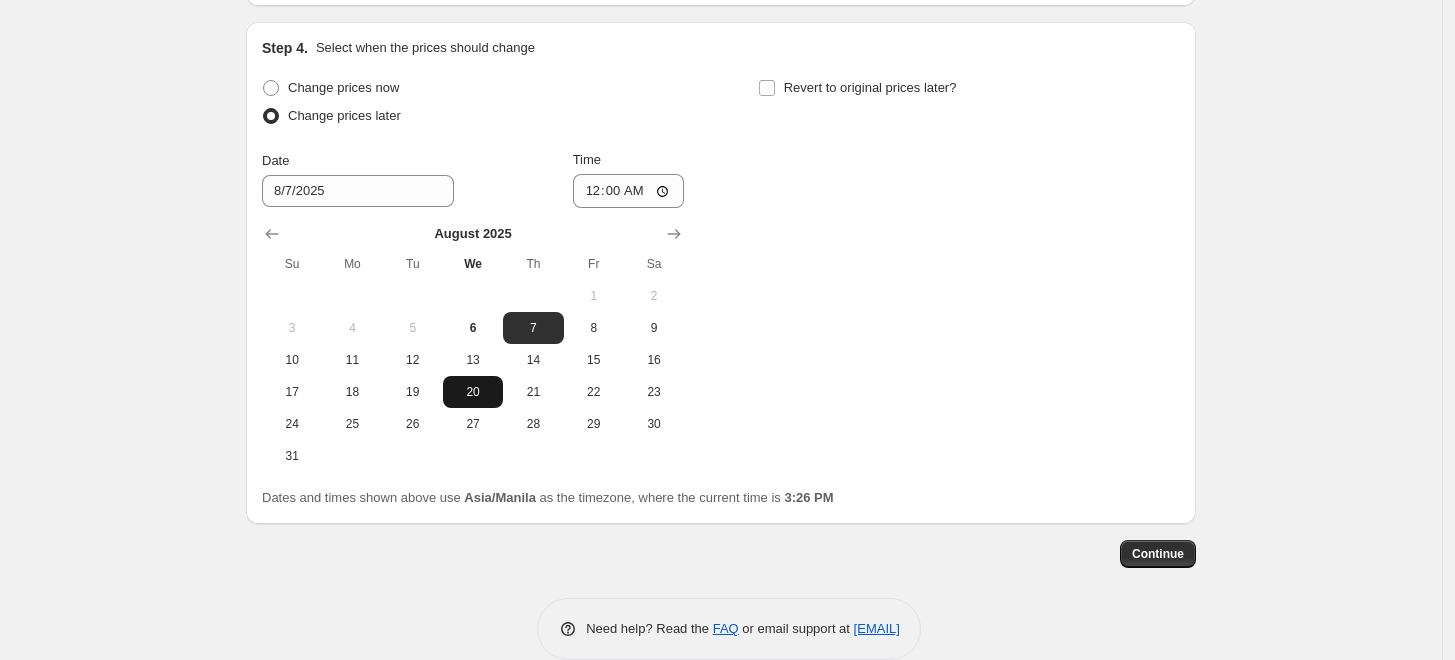 scroll, scrollTop: 1888, scrollLeft: 0, axis: vertical 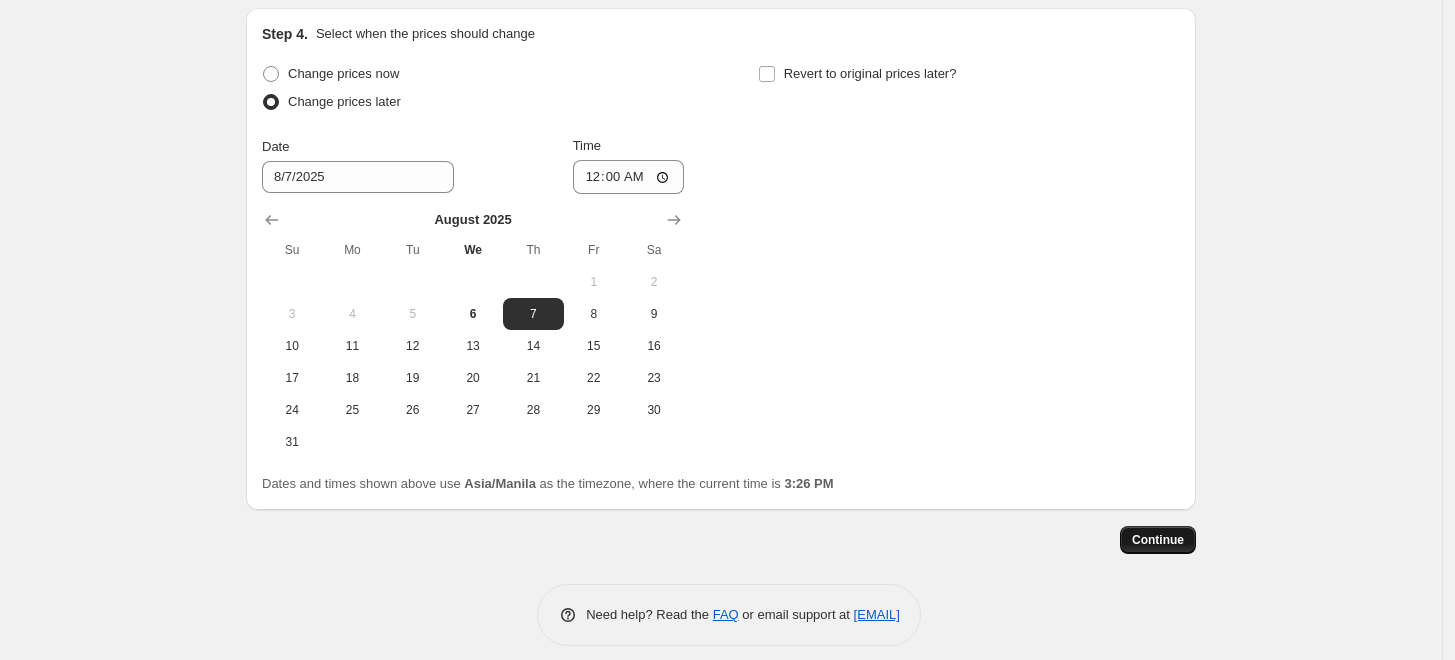 click on "Continue" at bounding box center [1158, 540] 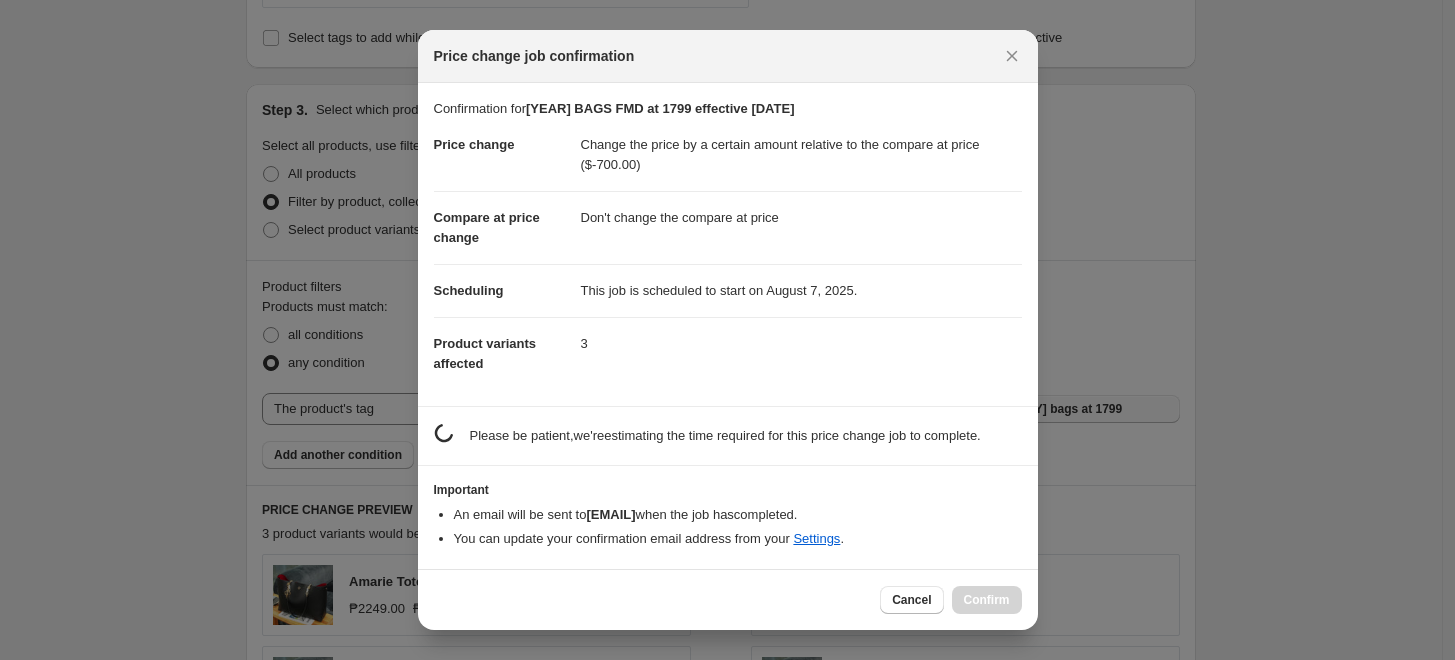 scroll, scrollTop: 1888, scrollLeft: 0, axis: vertical 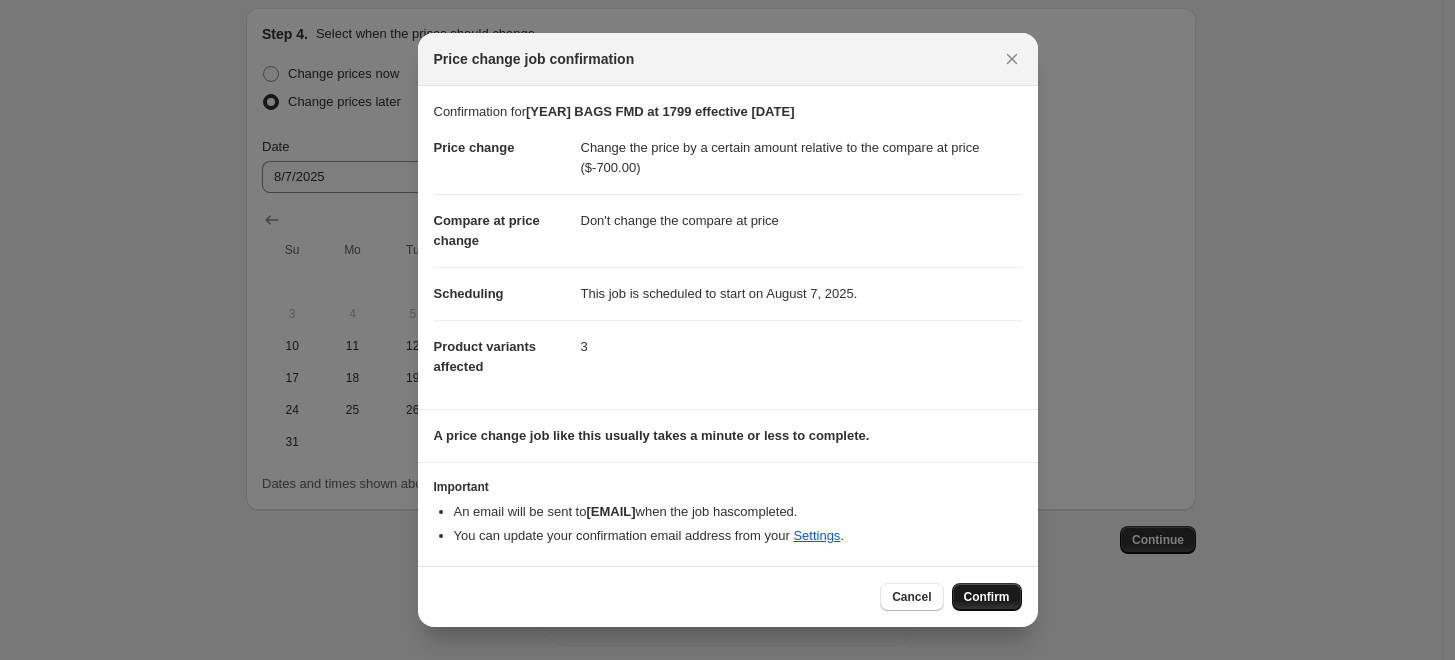 click on "Confirm" at bounding box center [987, 597] 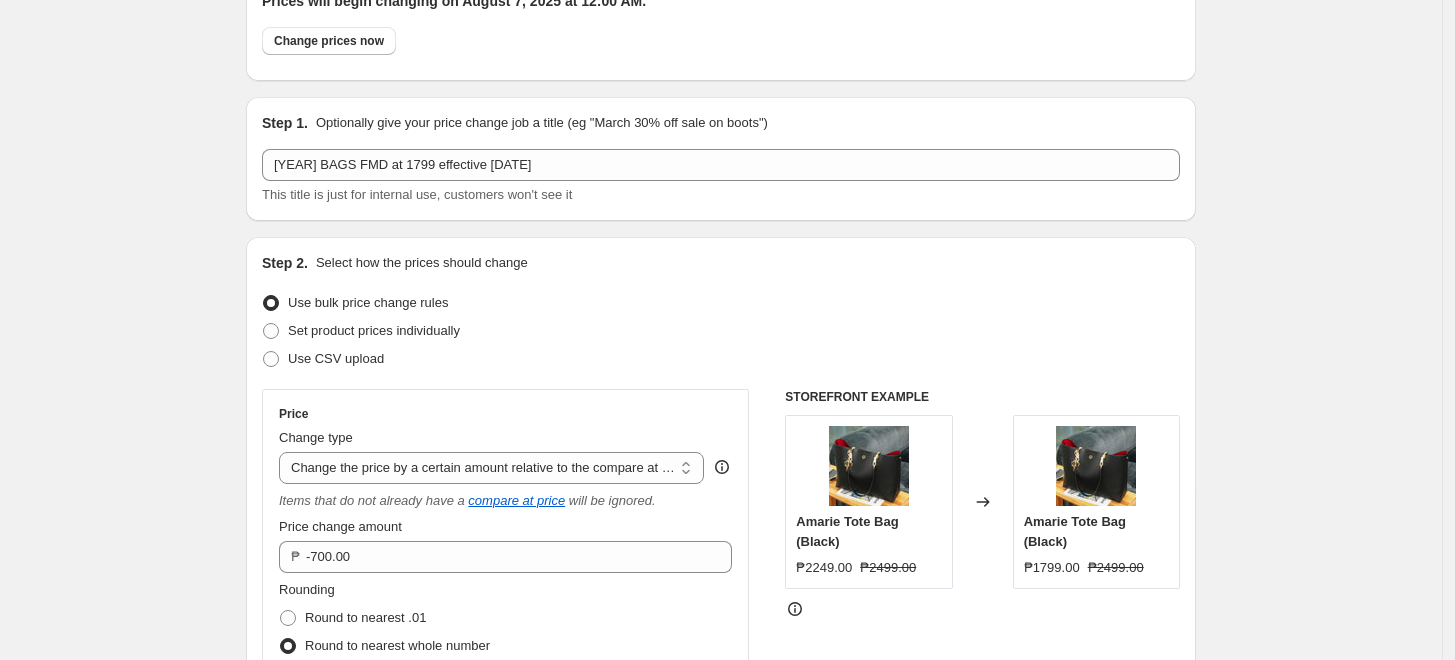 scroll, scrollTop: 0, scrollLeft: 0, axis: both 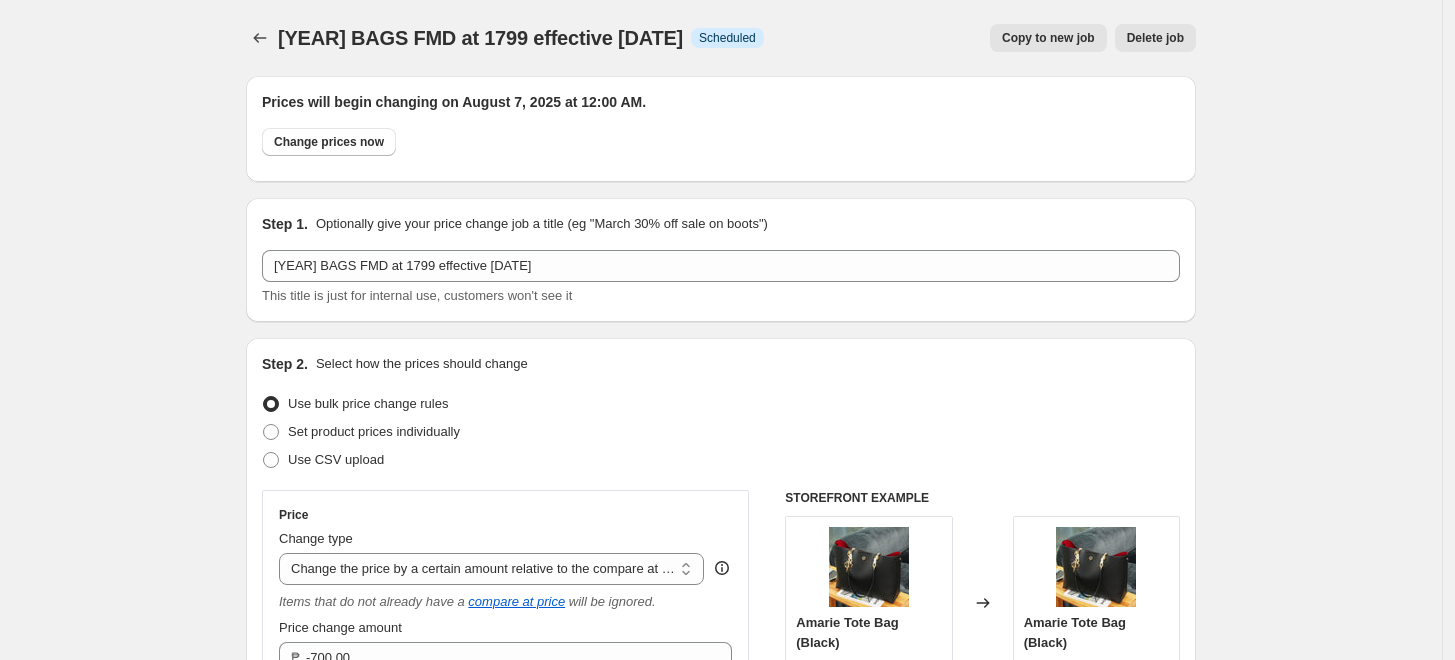 click on "[YEAR] BAGS FMD at 1799 effective [DATE]. This page is ready [YEAR] BAGS FMD at 1799 effective [DATE] Info Scheduled Copy to new job Delete job More actions Copy to new job Delete job Prices will begin changing on August [DAY], [YEAR] at 12:00 AM. Change prices now Step 1. Optionally give your price change job a title (eg "March 30% off sale on boots") [YEAR] BAGS FMD at 1799 effective [DATE] This title is just for internal use, customers won't see it Step 2. Select how the prices should change Use bulk price change rules Set product prices individually Use CSV upload Price Change type Change the price to a certain amount Change the price by a certain amount Change the price by a certain percentage Change the price to the current compare at price (price before sale) Change the price by a certain amount relative to the compare at price Change the price by a certain percentage relative to the compare at price Don't change the price Change the price by a certain percentage relative to the cost per item   compare at price" at bounding box center [721, 1343] 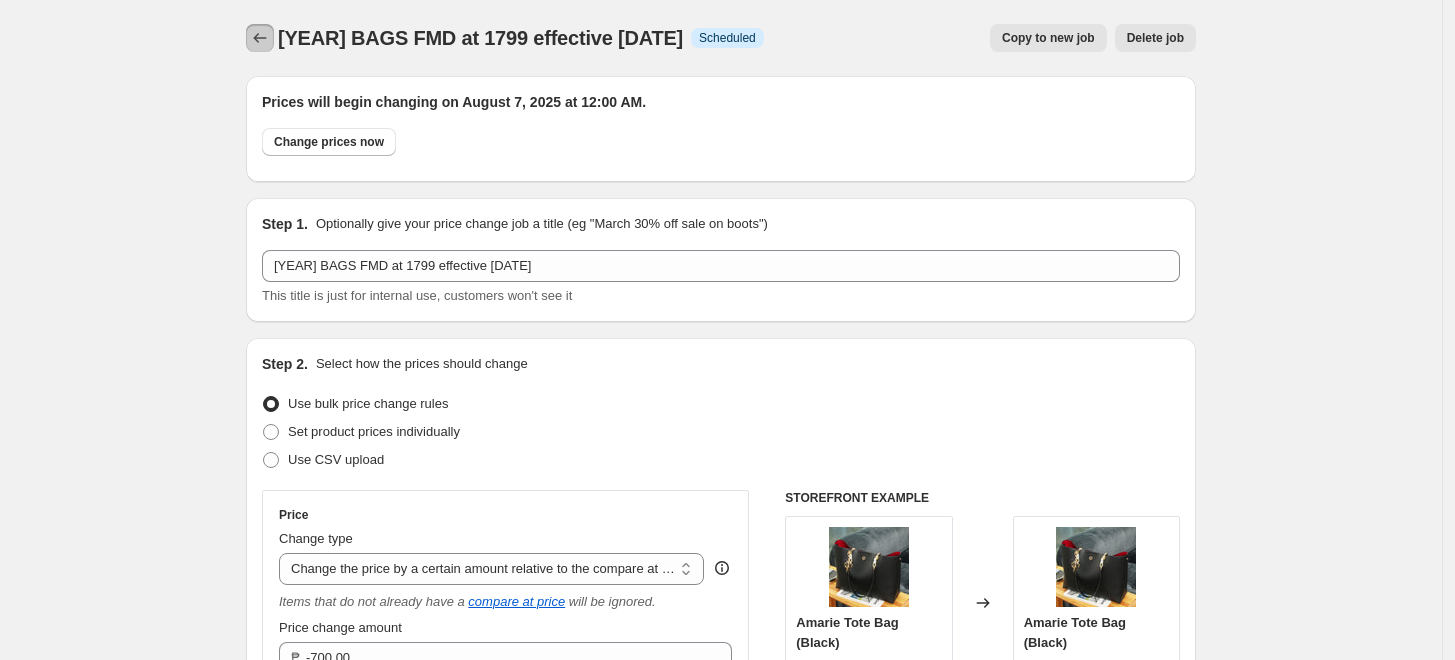 click 